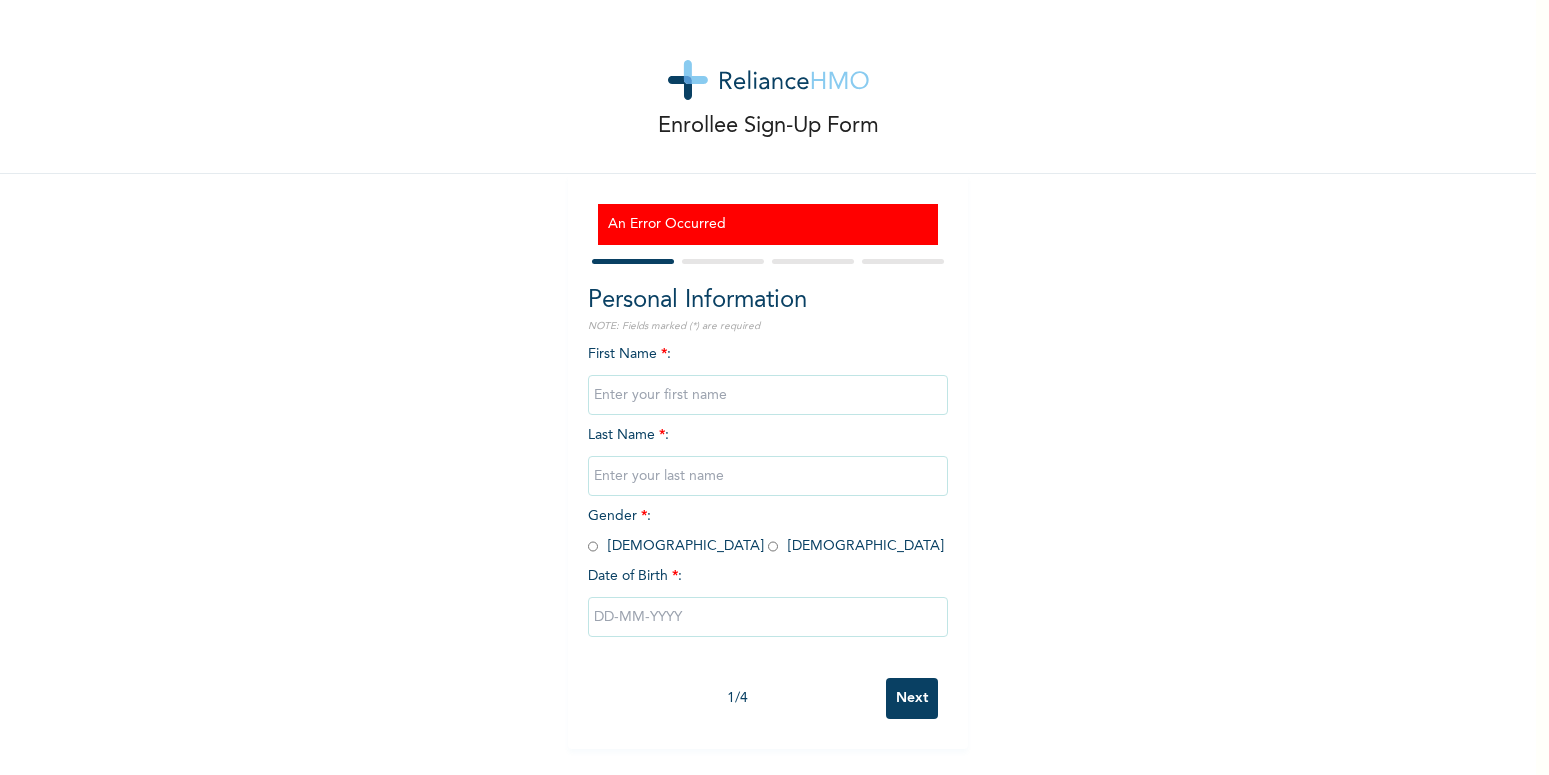 scroll, scrollTop: 0, scrollLeft: 0, axis: both 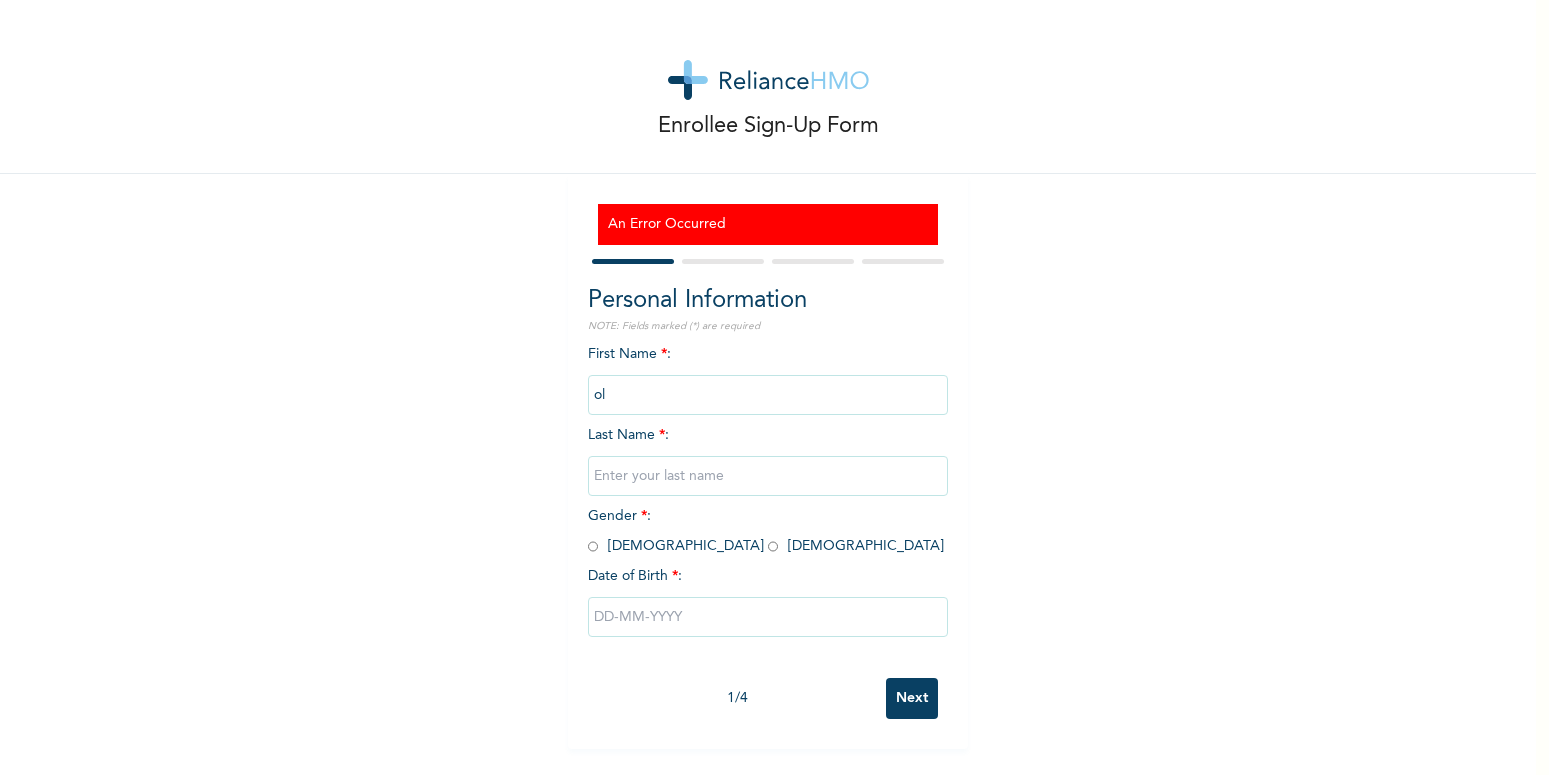 type on "o" 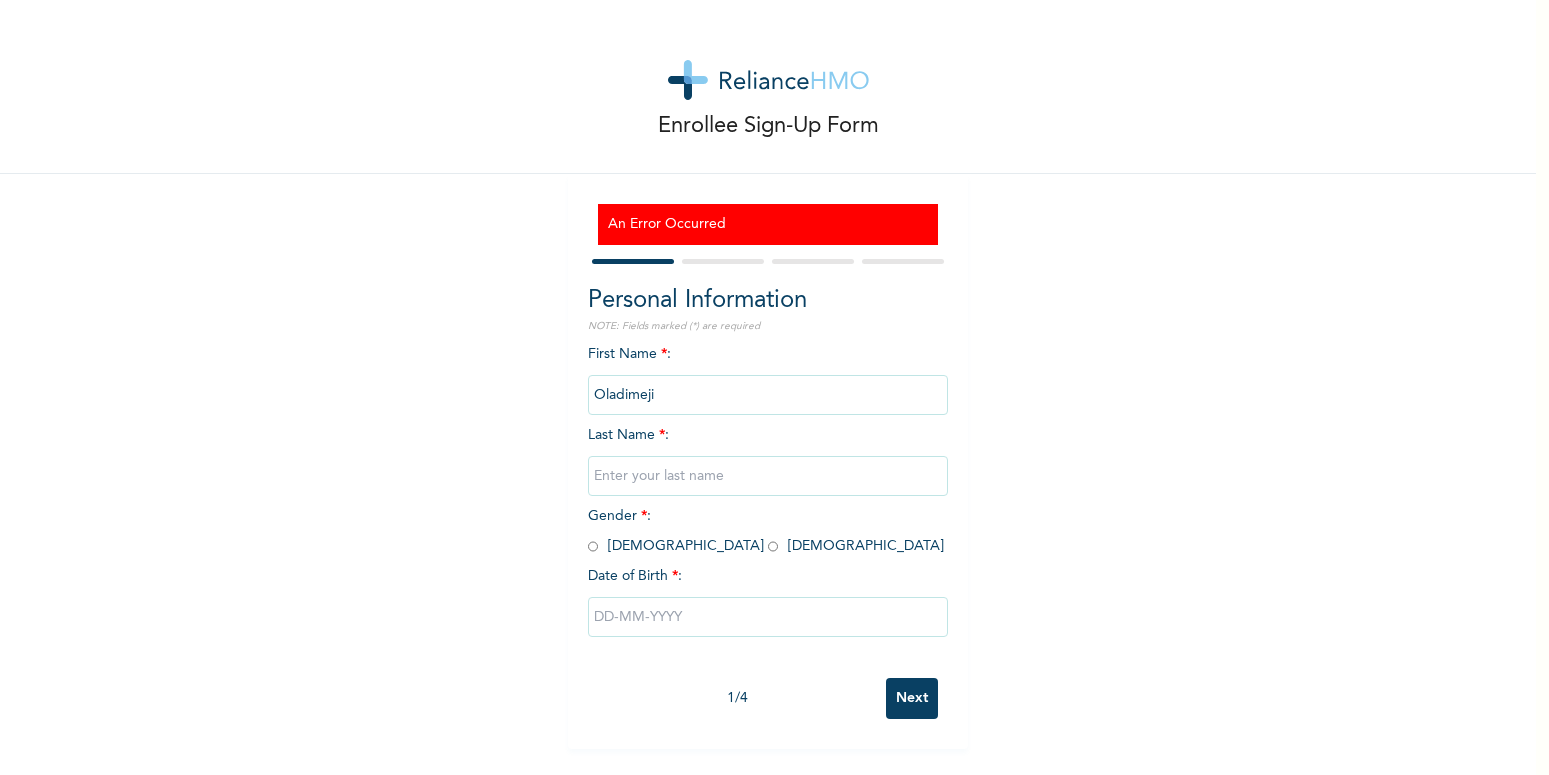 type on "Oladimeji" 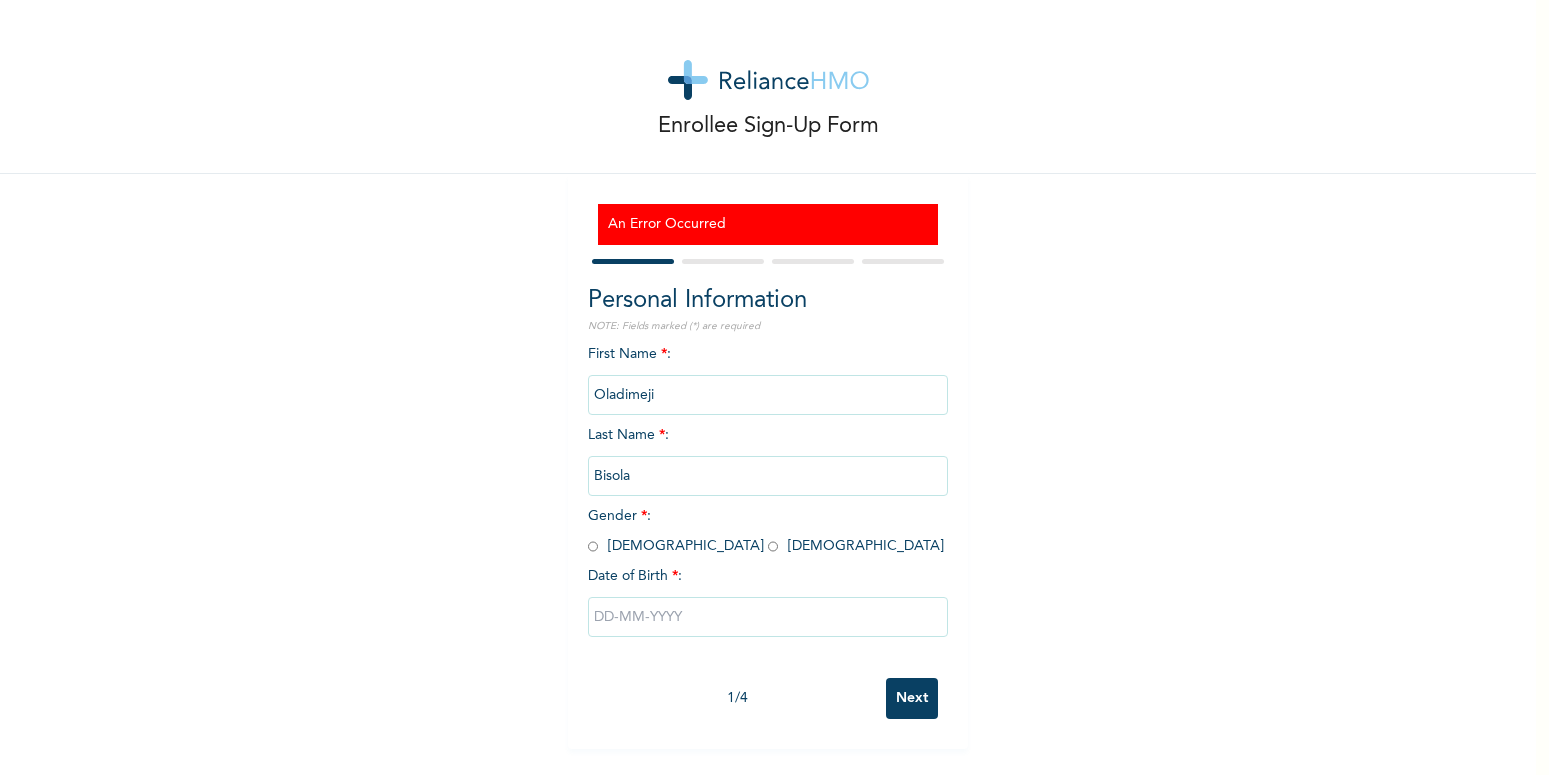 type on "Bisola" 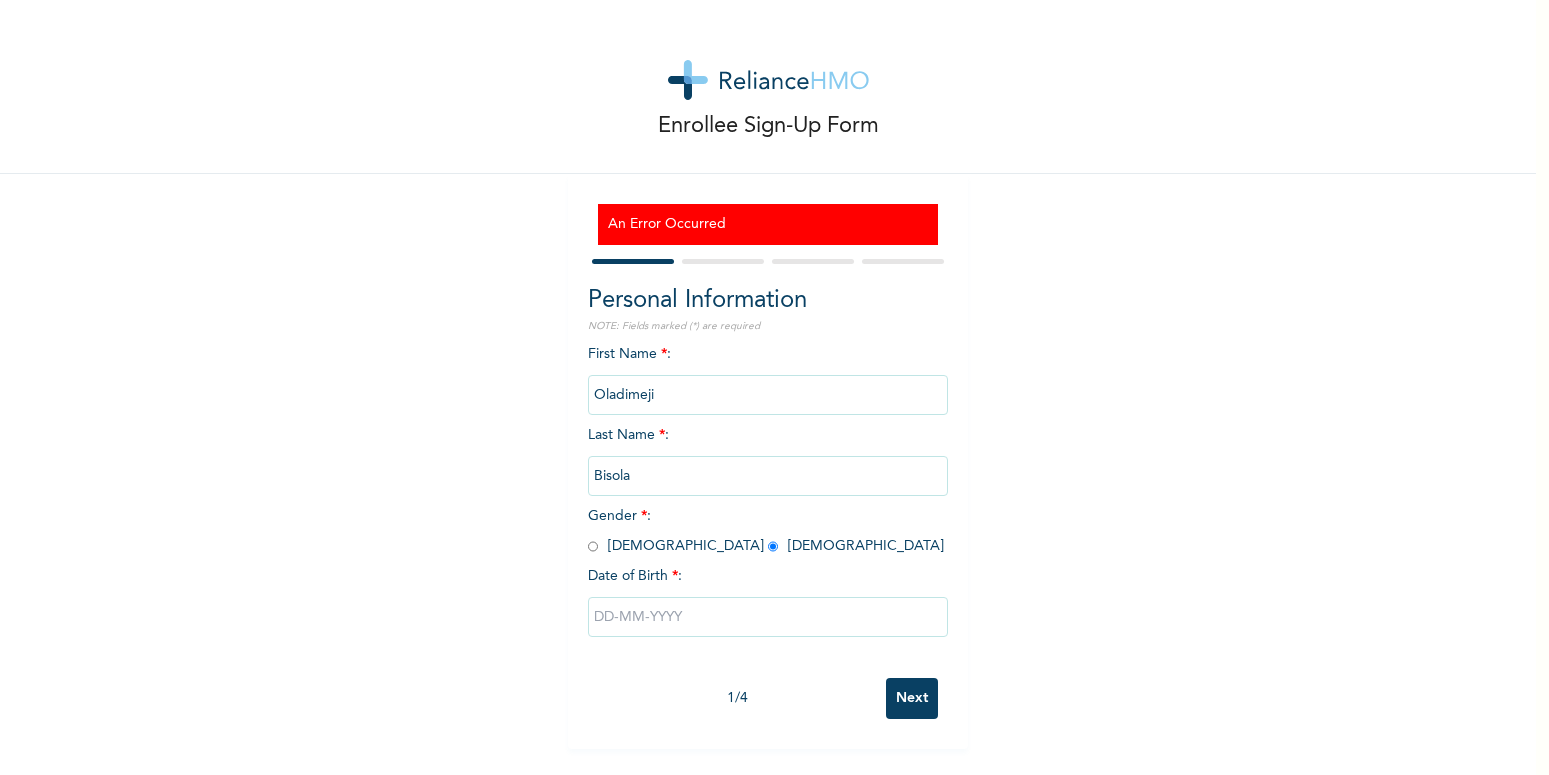 radio on "true" 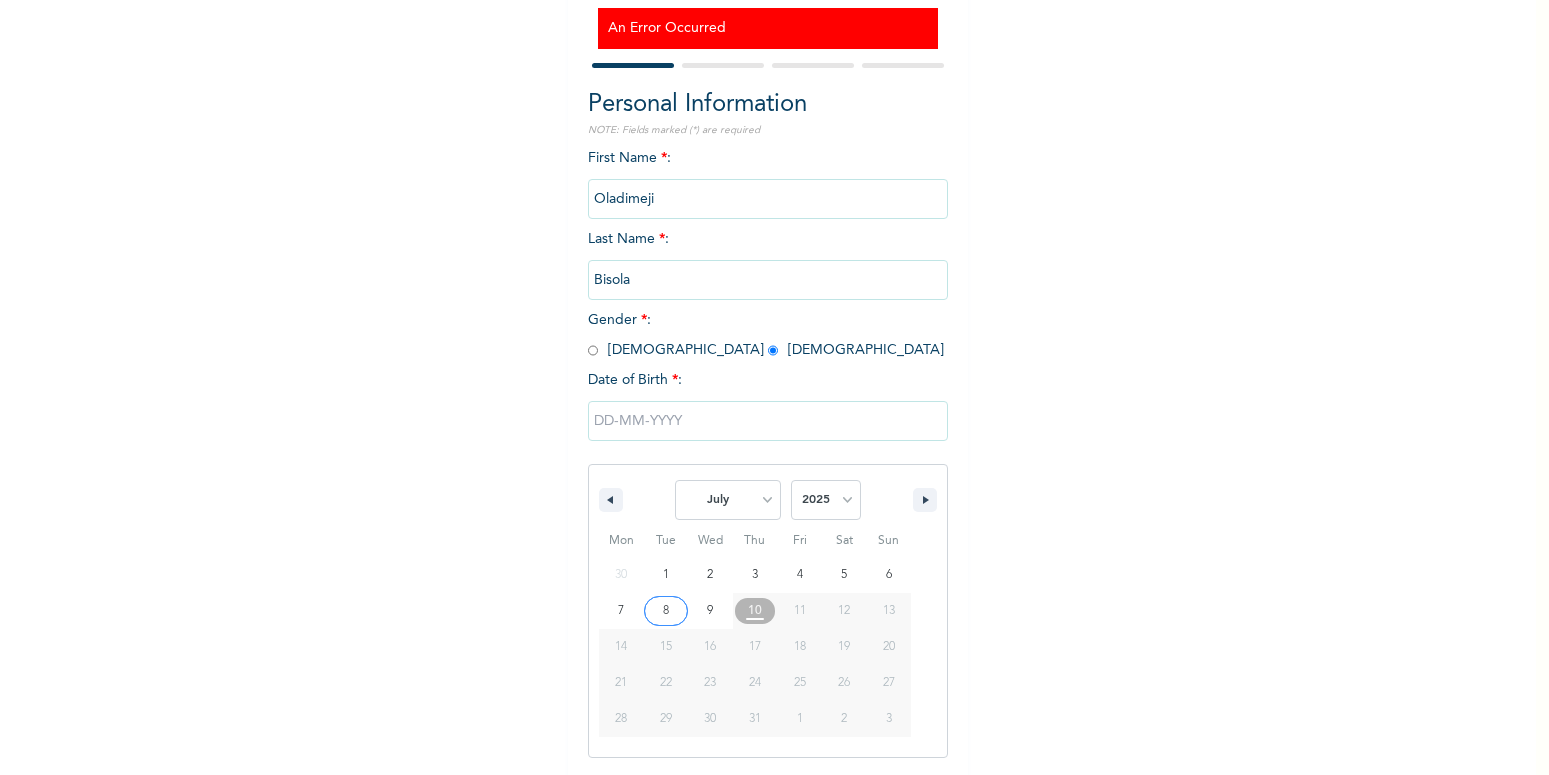 scroll, scrollTop: 197, scrollLeft: 0, axis: vertical 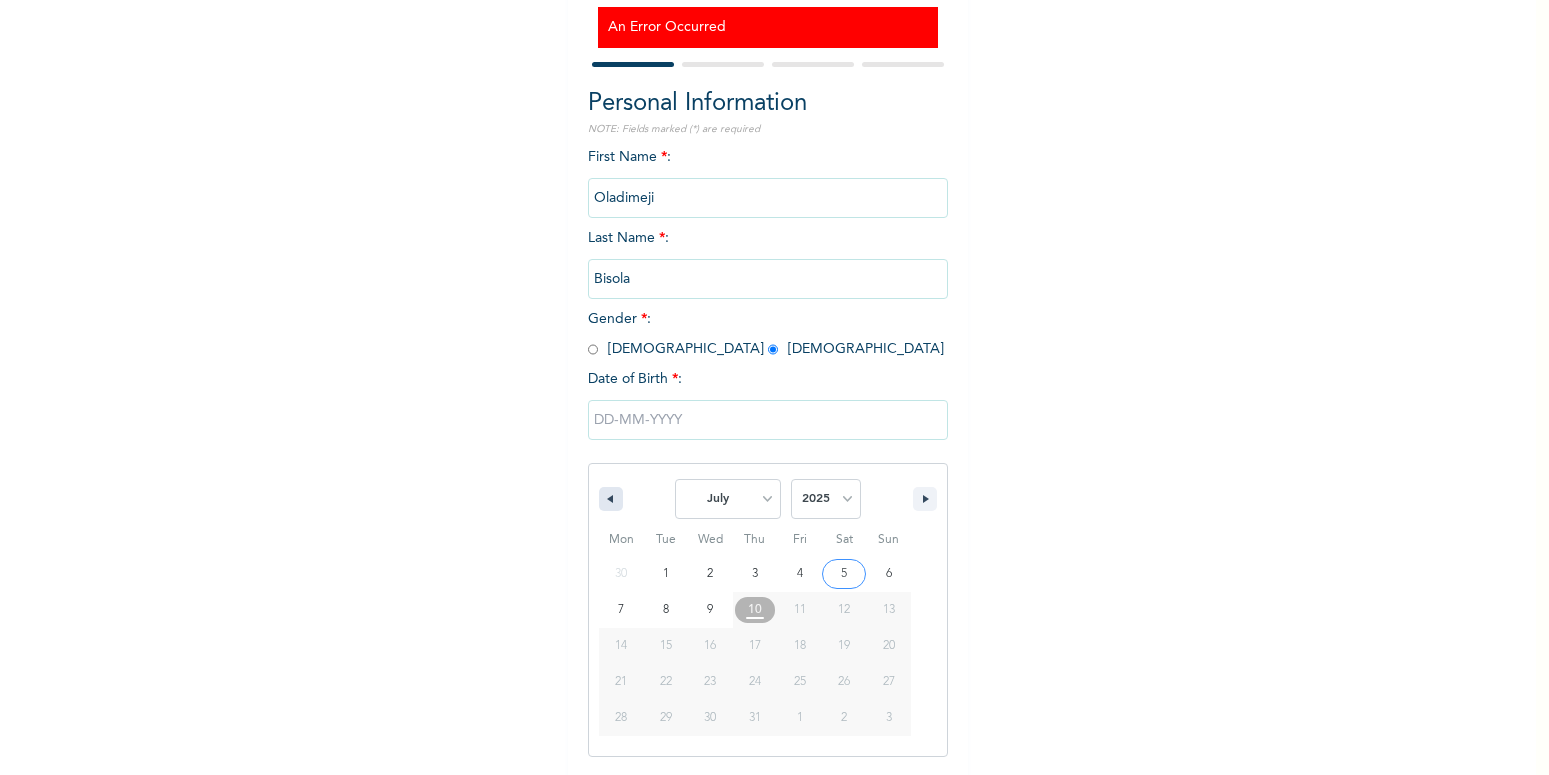 click at bounding box center (611, 499) 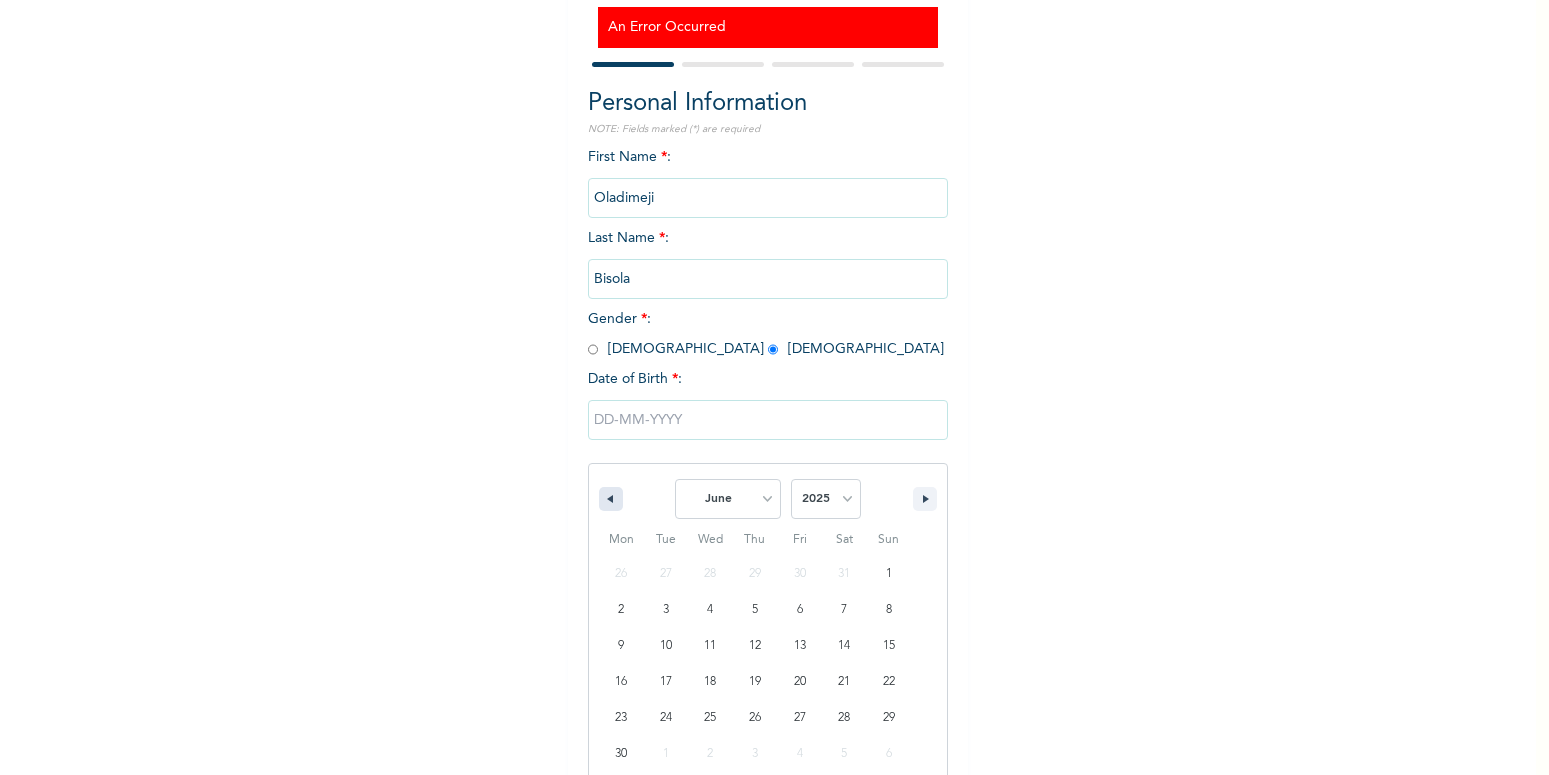 click at bounding box center [611, 499] 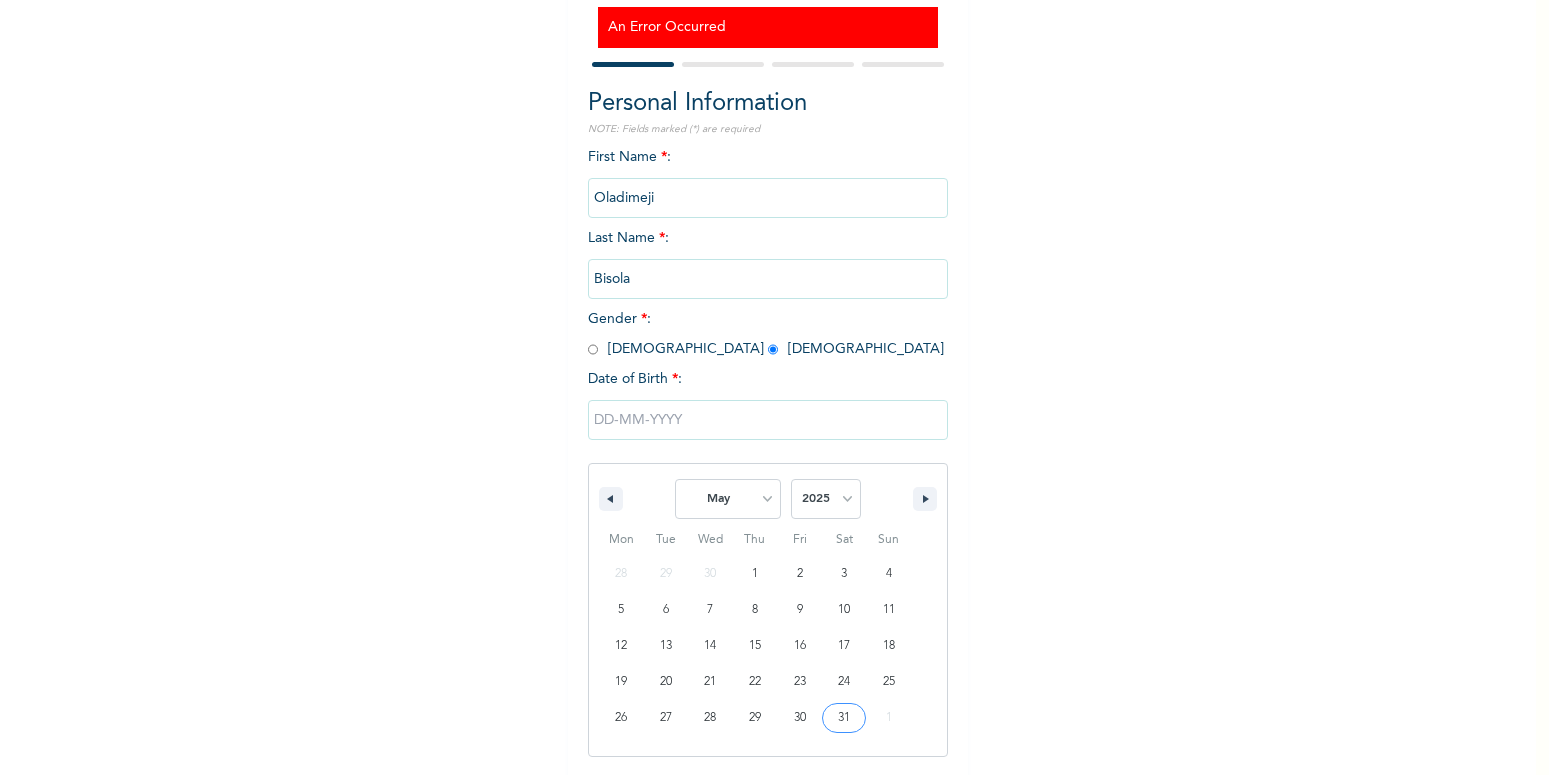type on "[DATE]" 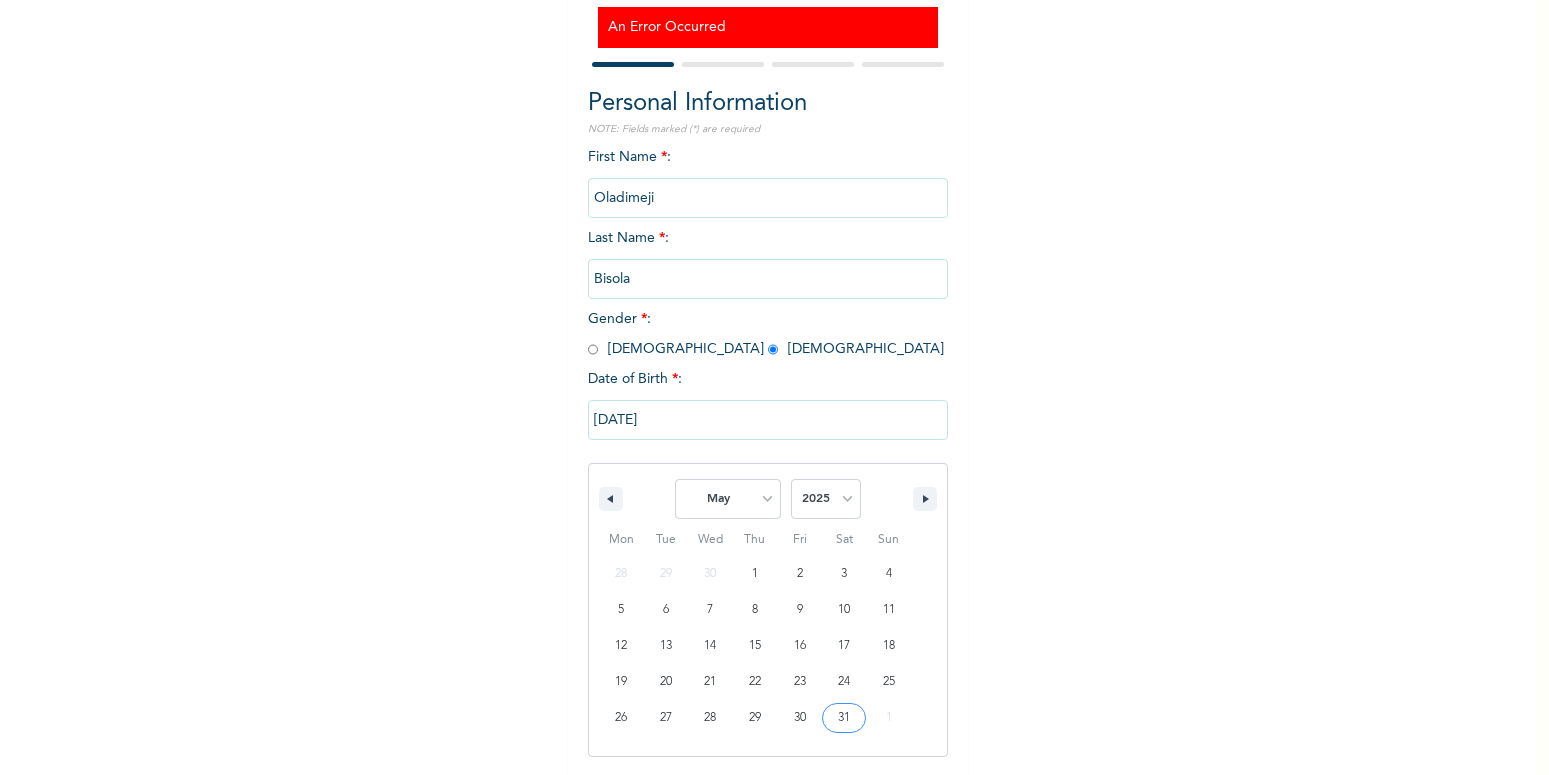 scroll, scrollTop: 0, scrollLeft: 0, axis: both 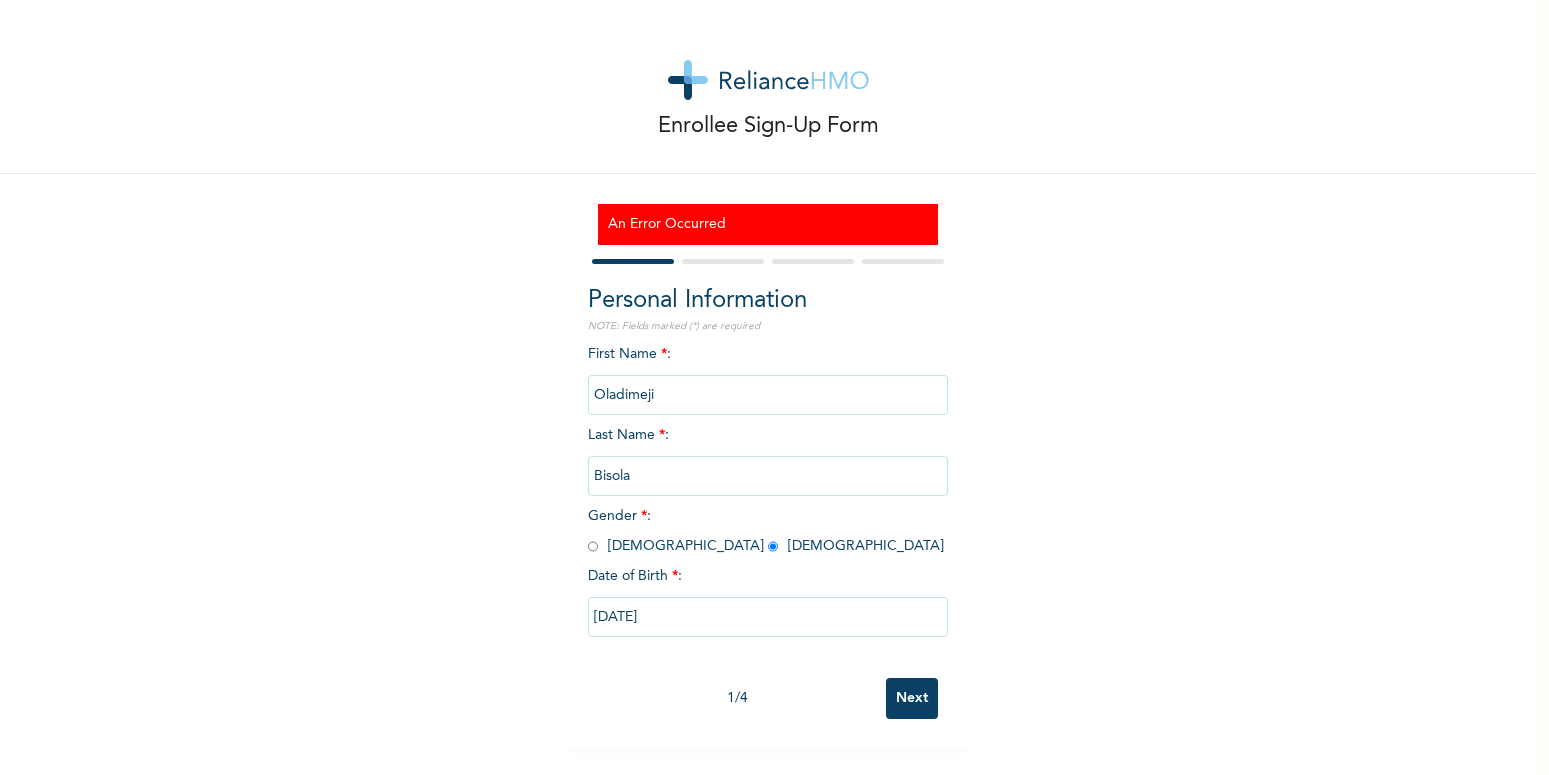 click on "[DATE]" at bounding box center (768, 617) 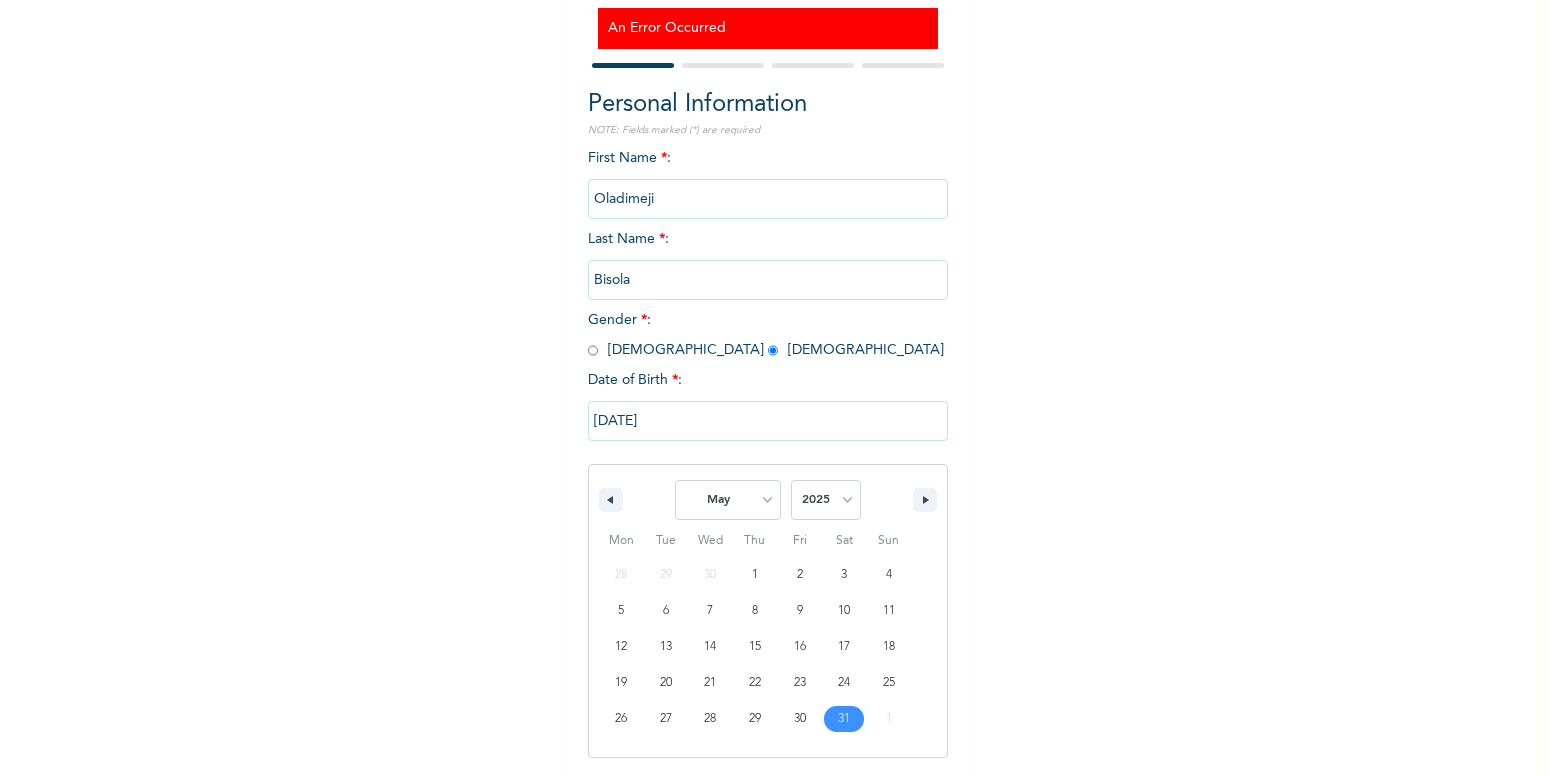 scroll, scrollTop: 197, scrollLeft: 0, axis: vertical 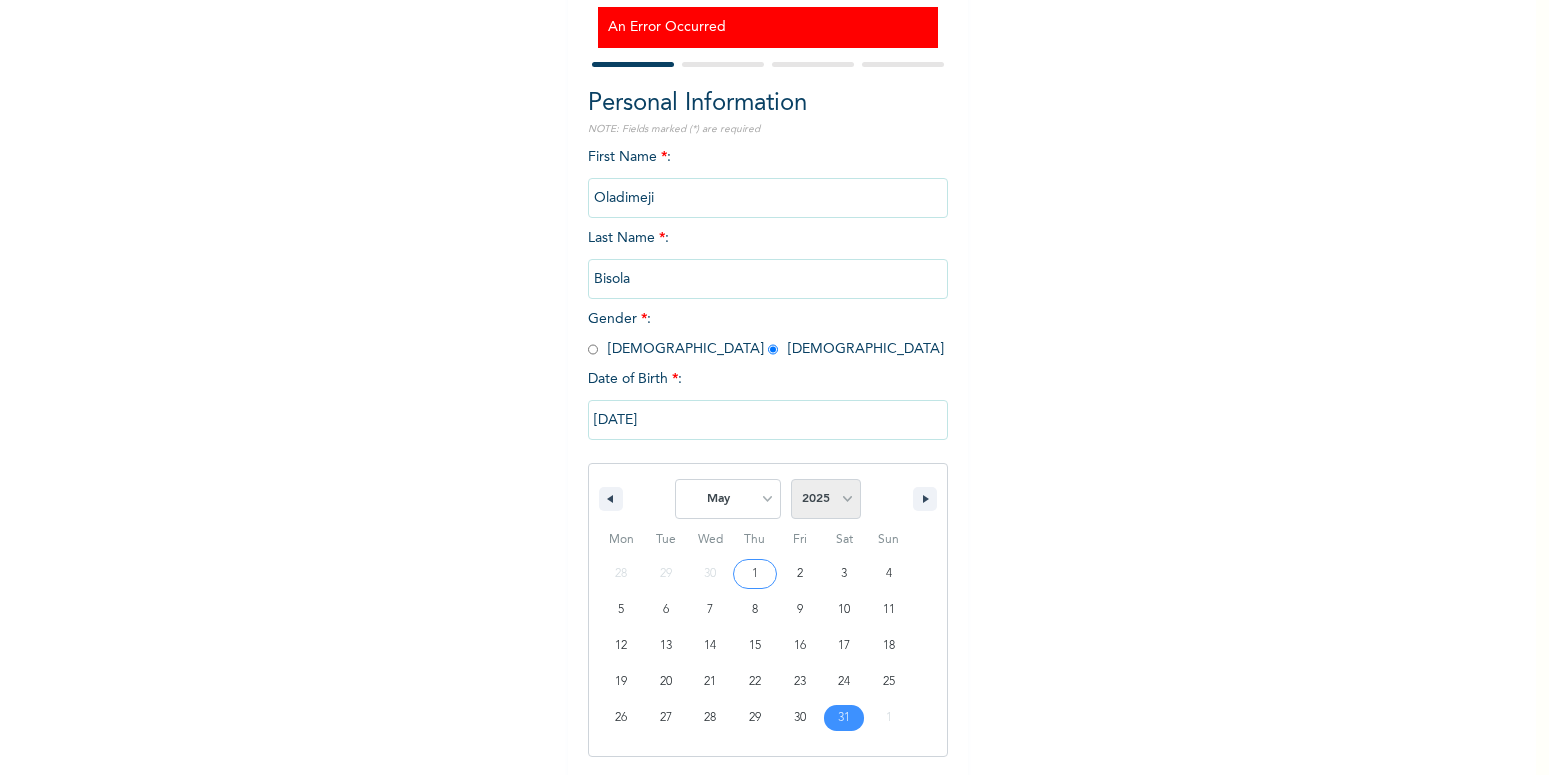 select on "1997" 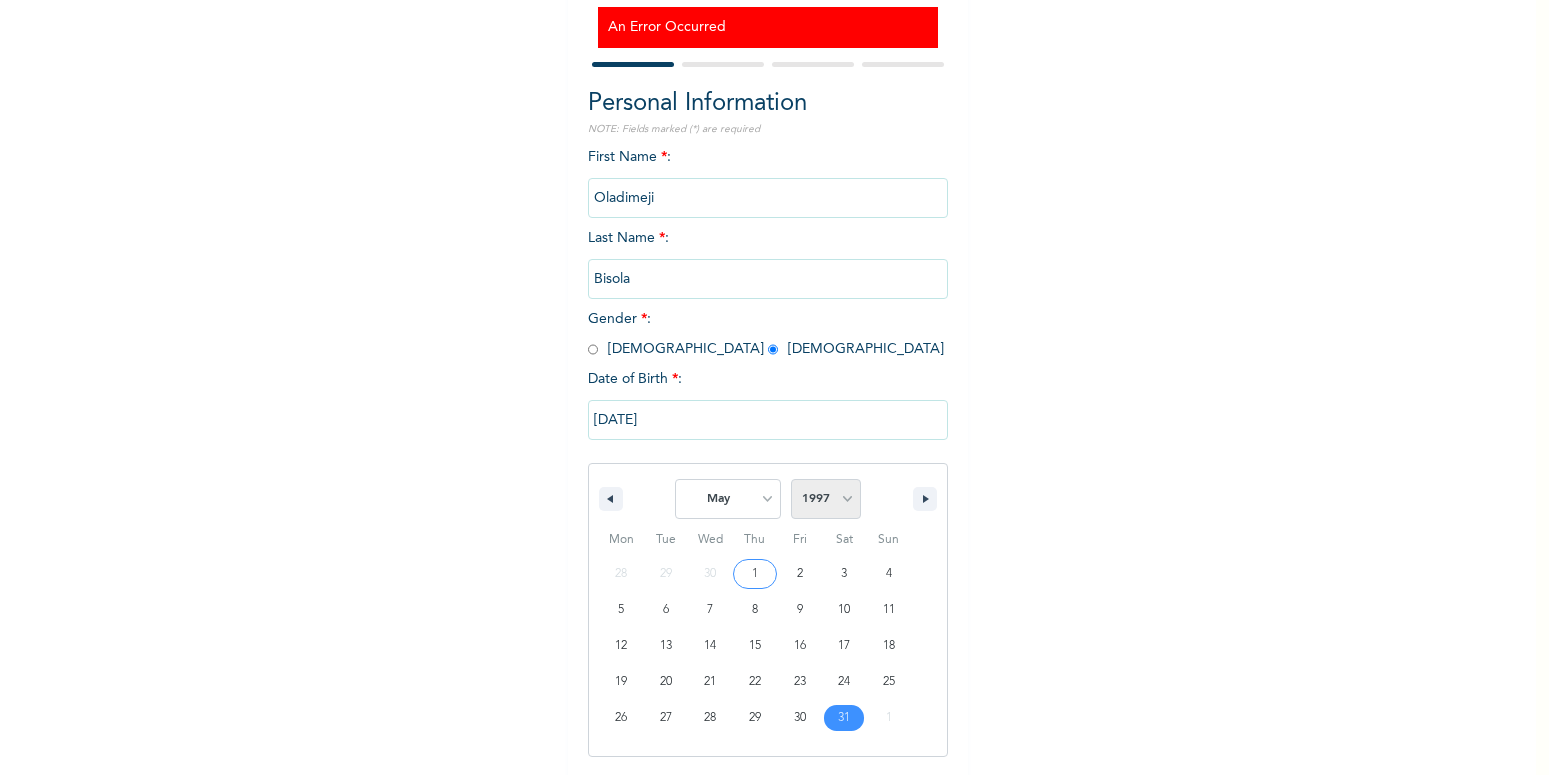 click on "1997" at bounding box center (0, 0) 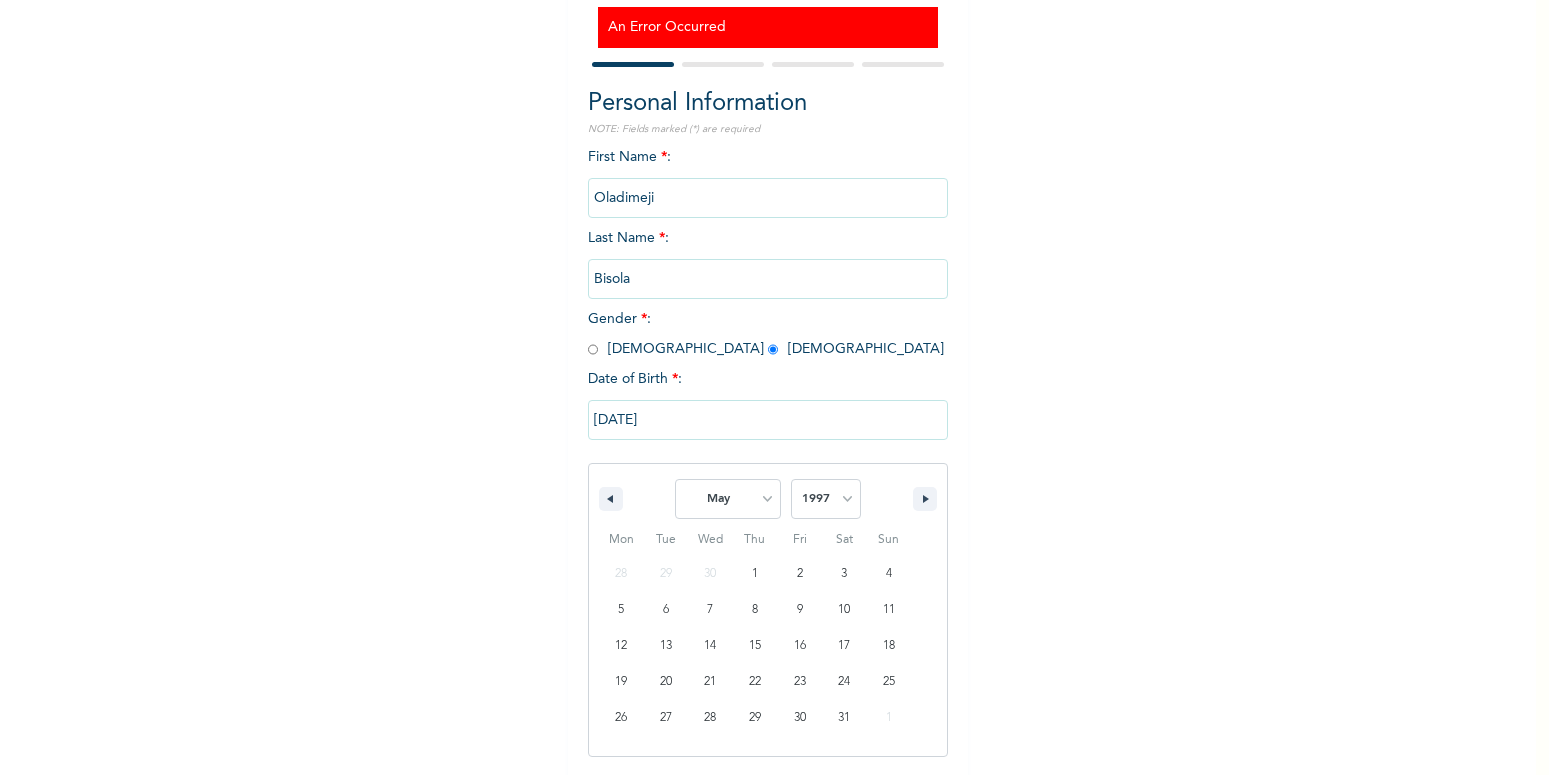 scroll, scrollTop: 299, scrollLeft: 0, axis: vertical 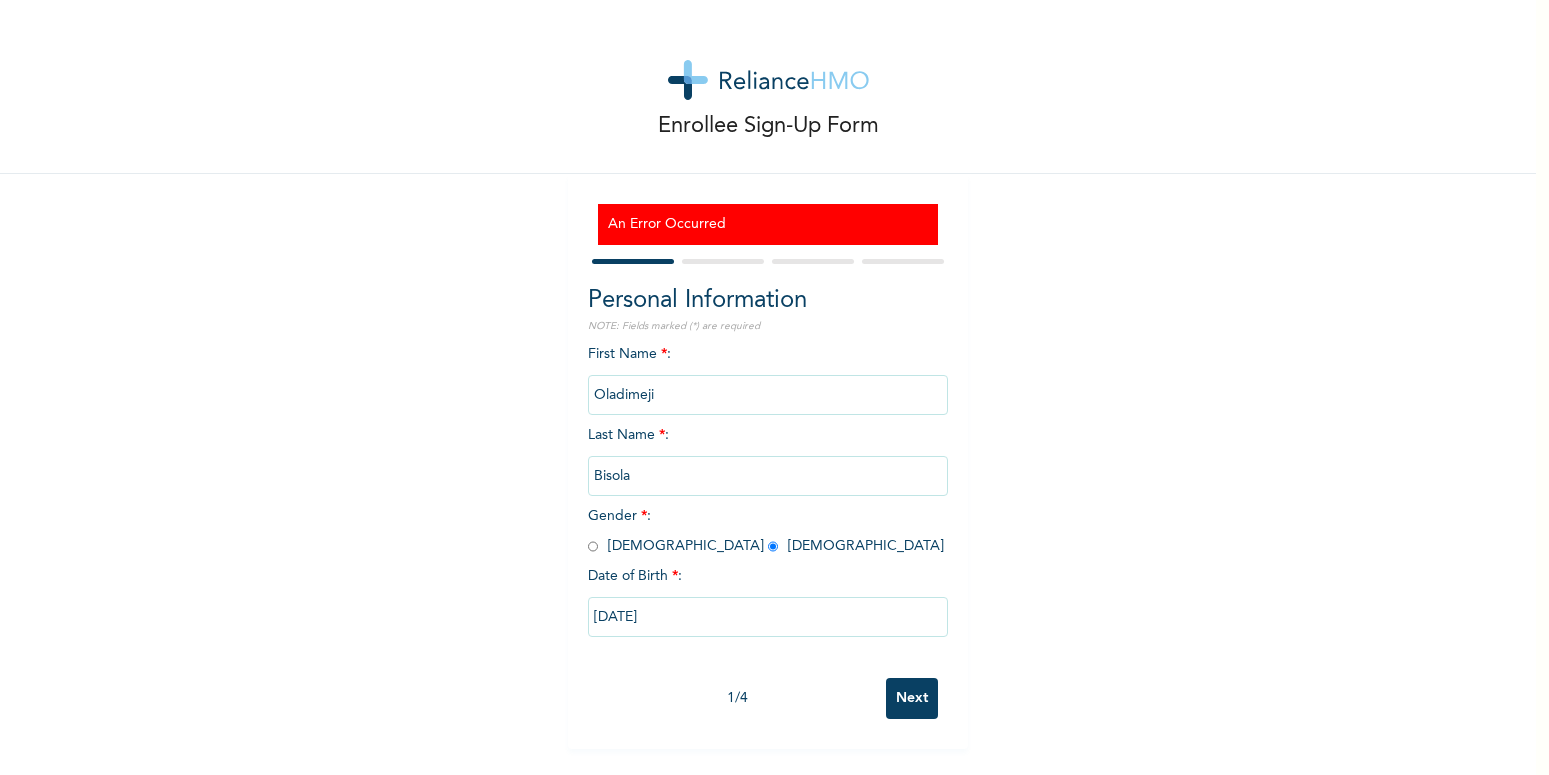 click on "Next" at bounding box center [912, 698] 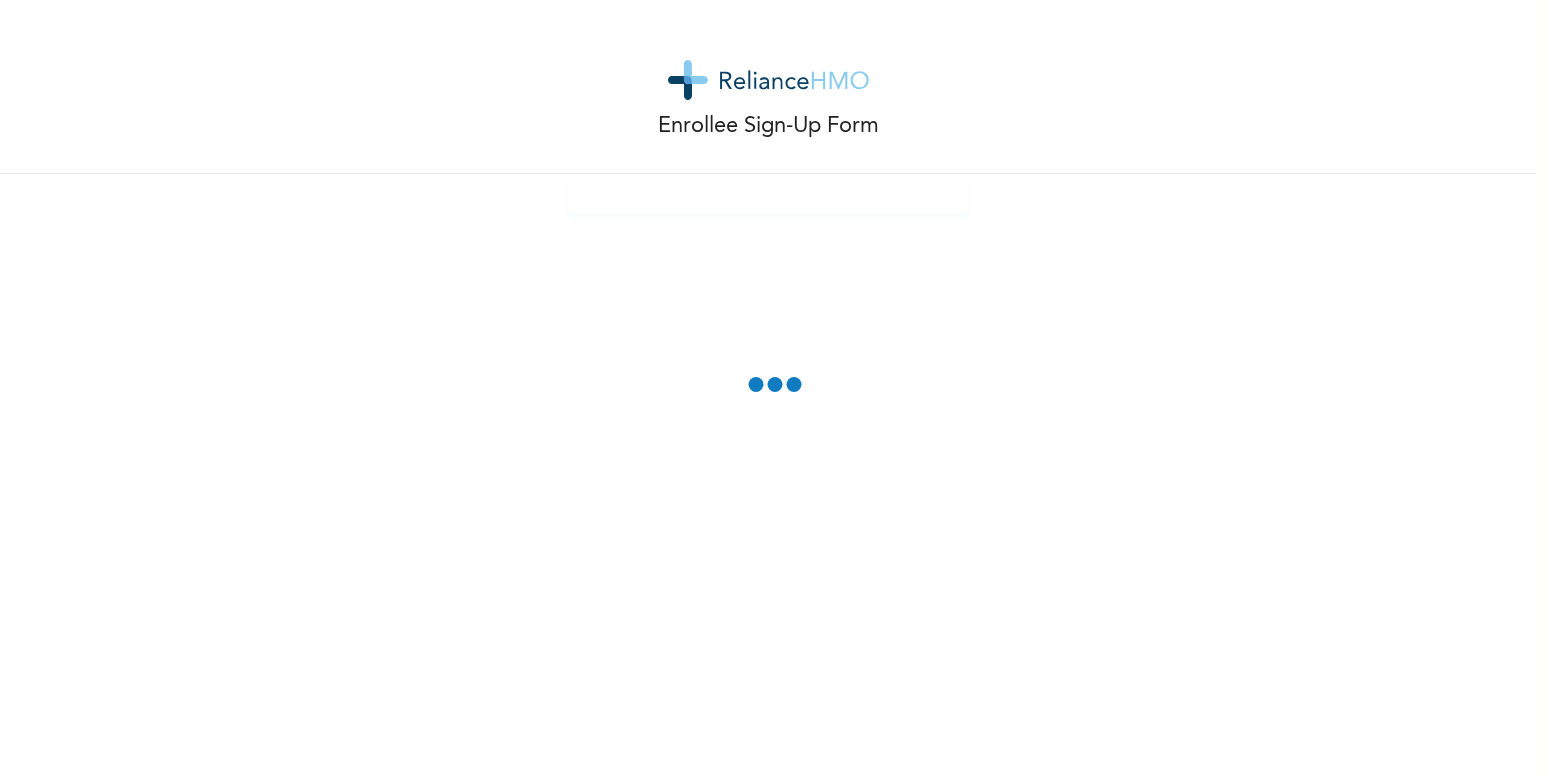 scroll, scrollTop: 0, scrollLeft: 0, axis: both 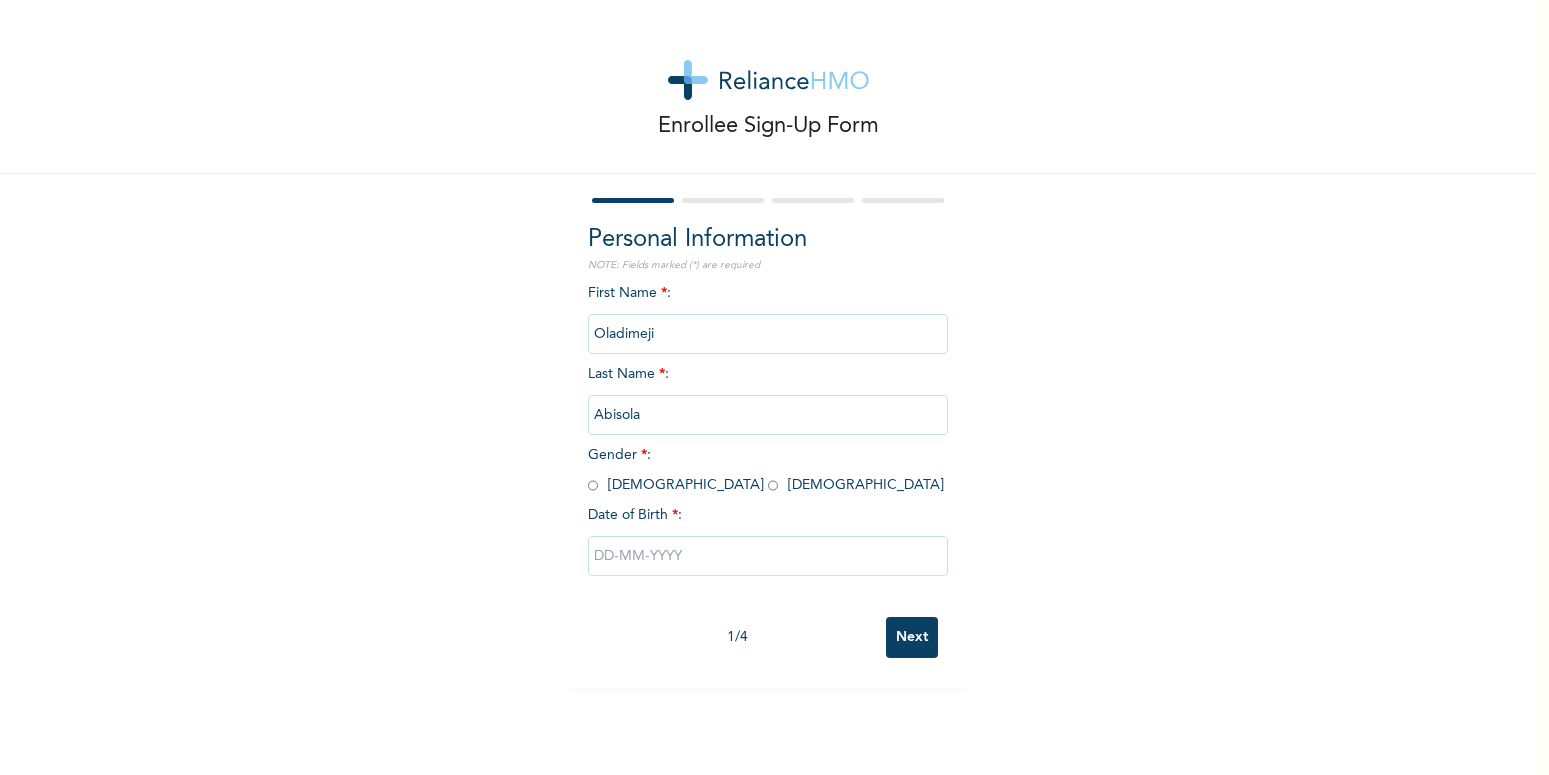 click at bounding box center (768, 556) 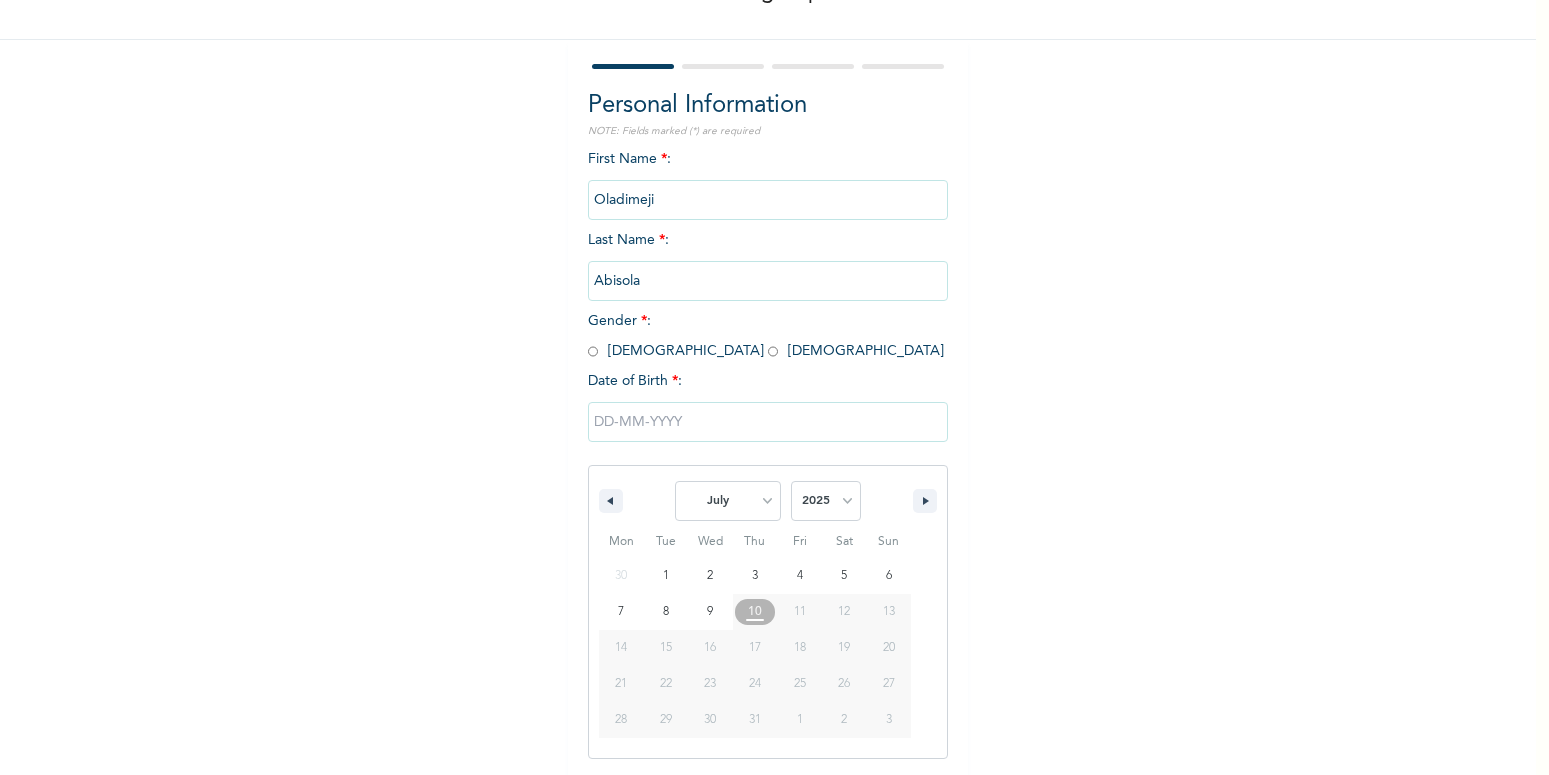 scroll, scrollTop: 136, scrollLeft: 0, axis: vertical 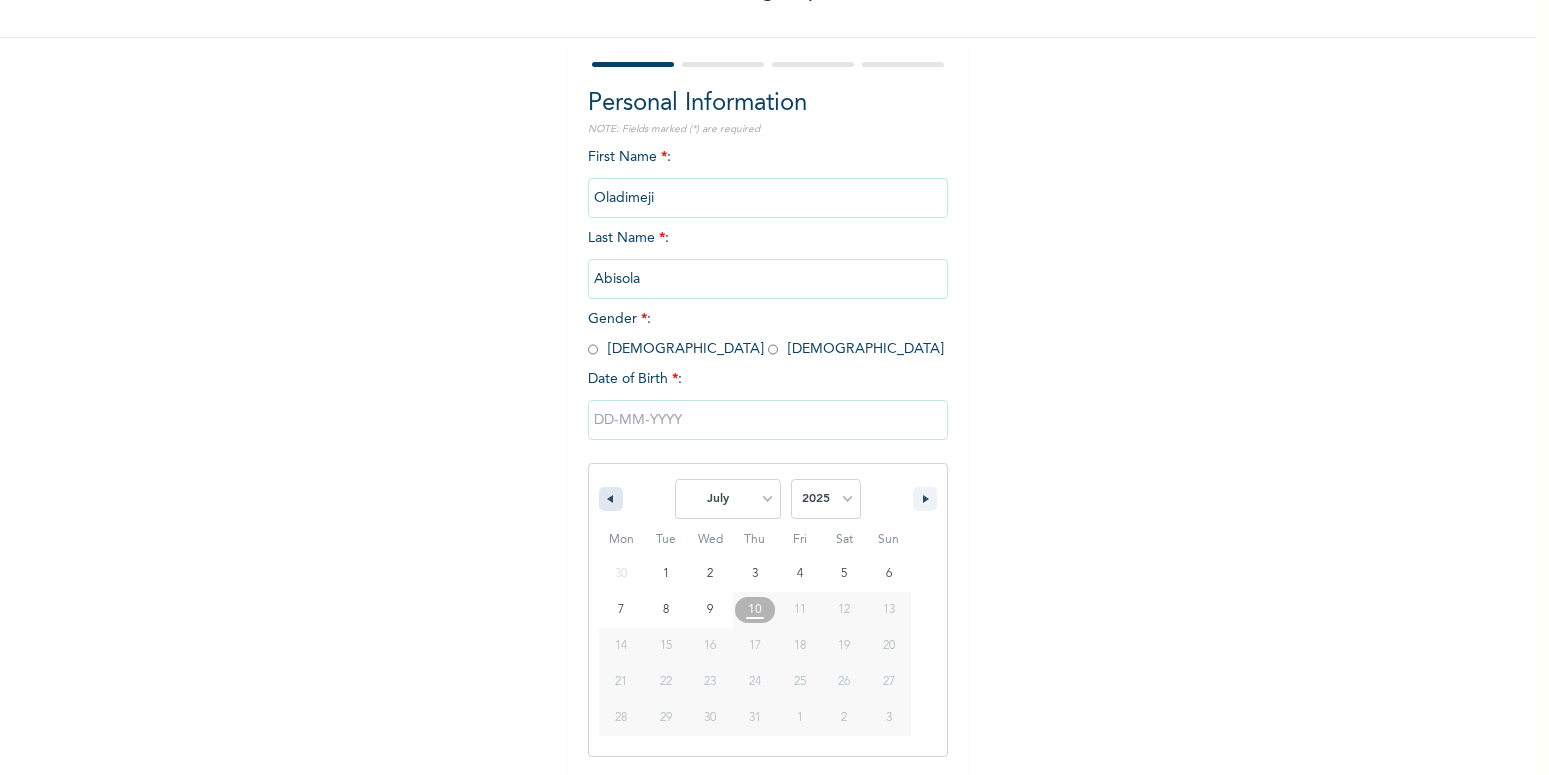 click at bounding box center [611, 499] 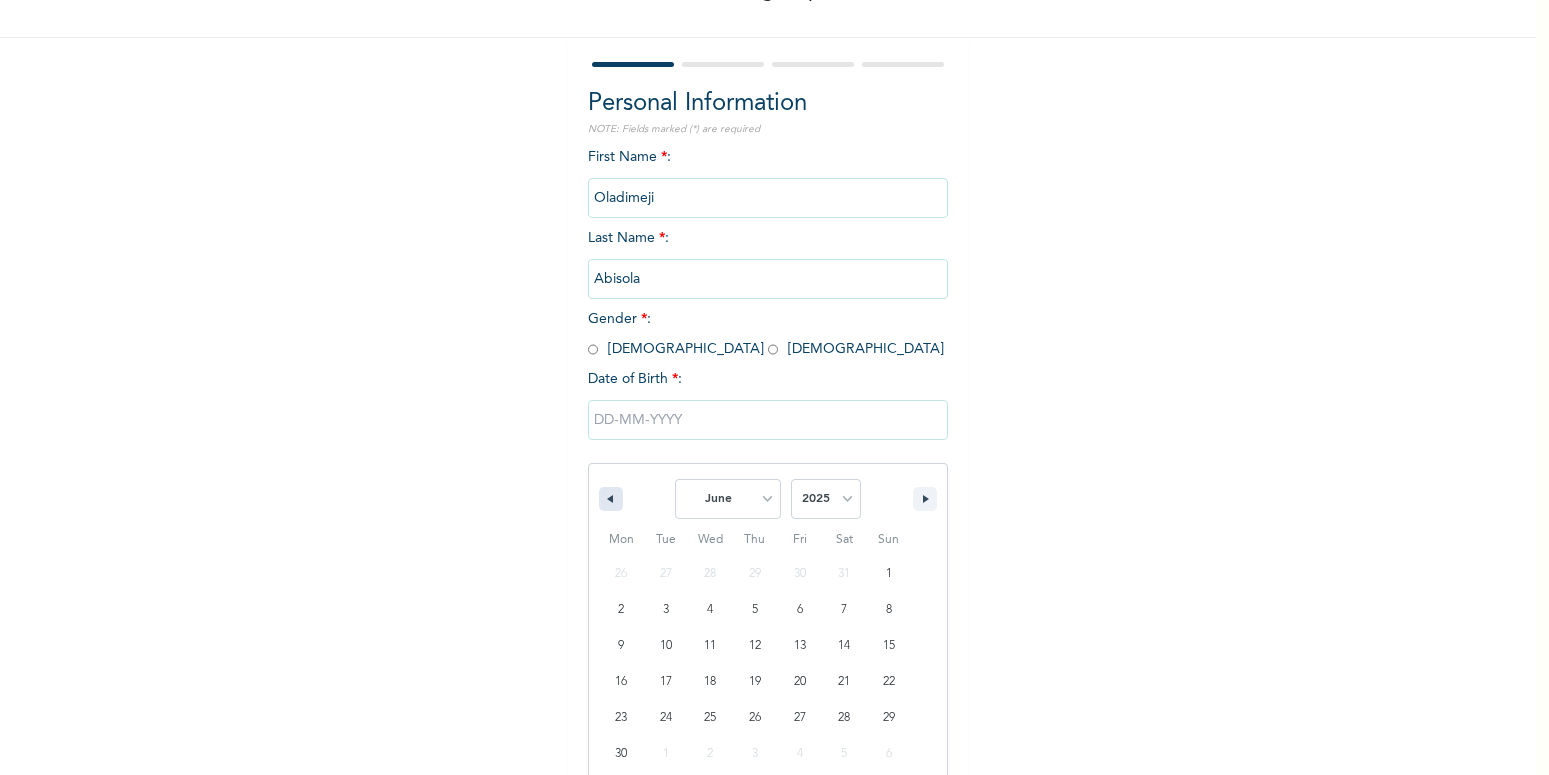 click at bounding box center [611, 499] 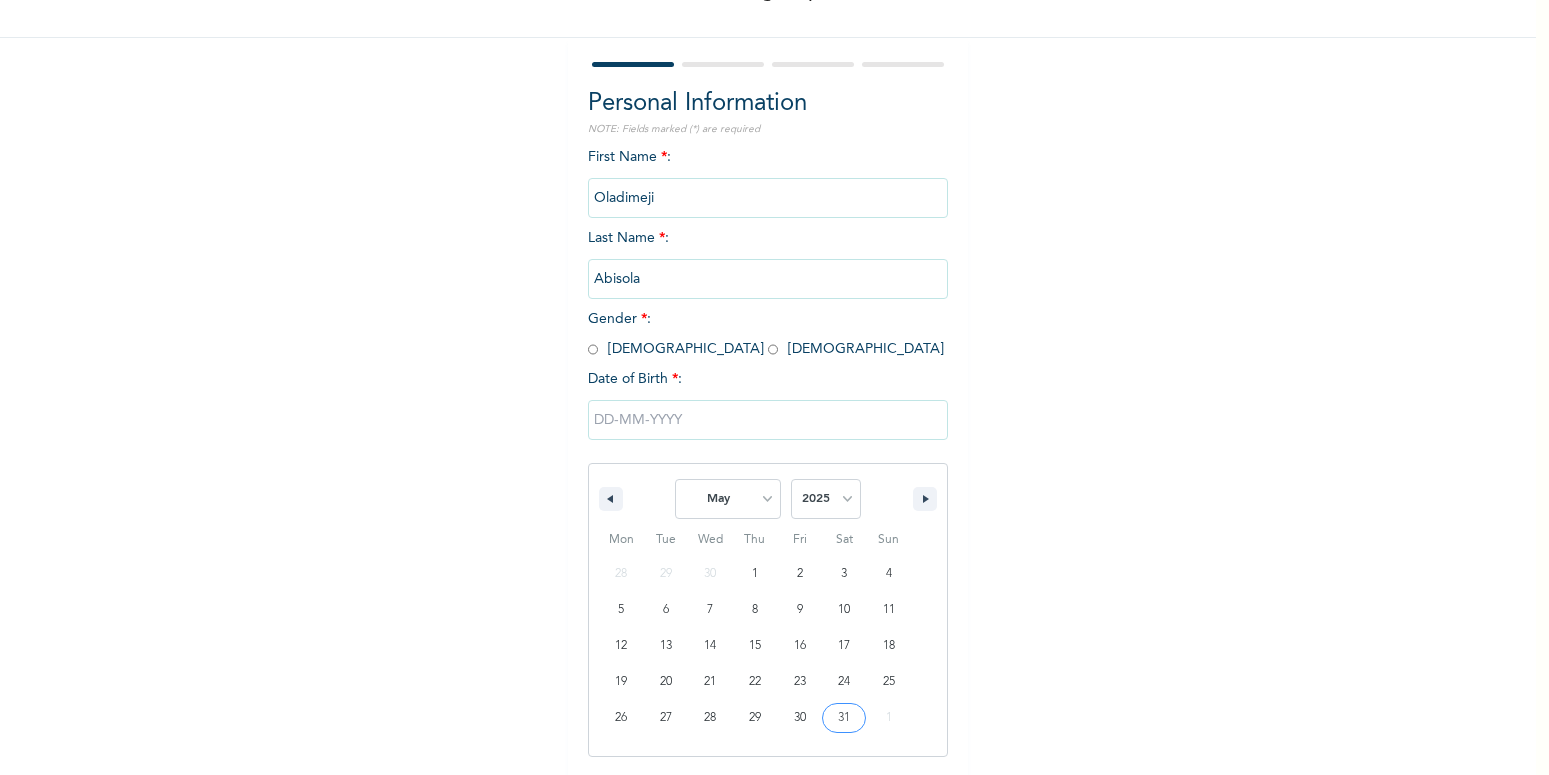 click on "Mon Tue Wed Thu Fri Sat Sun 28 29 30 1 2 3 4 5 6 7 8 9 10 11 12 13 14 15 16 17 18 19 20 21 22 23 24 25 26 27 28 29 30 31 1" at bounding box center [755, 640] 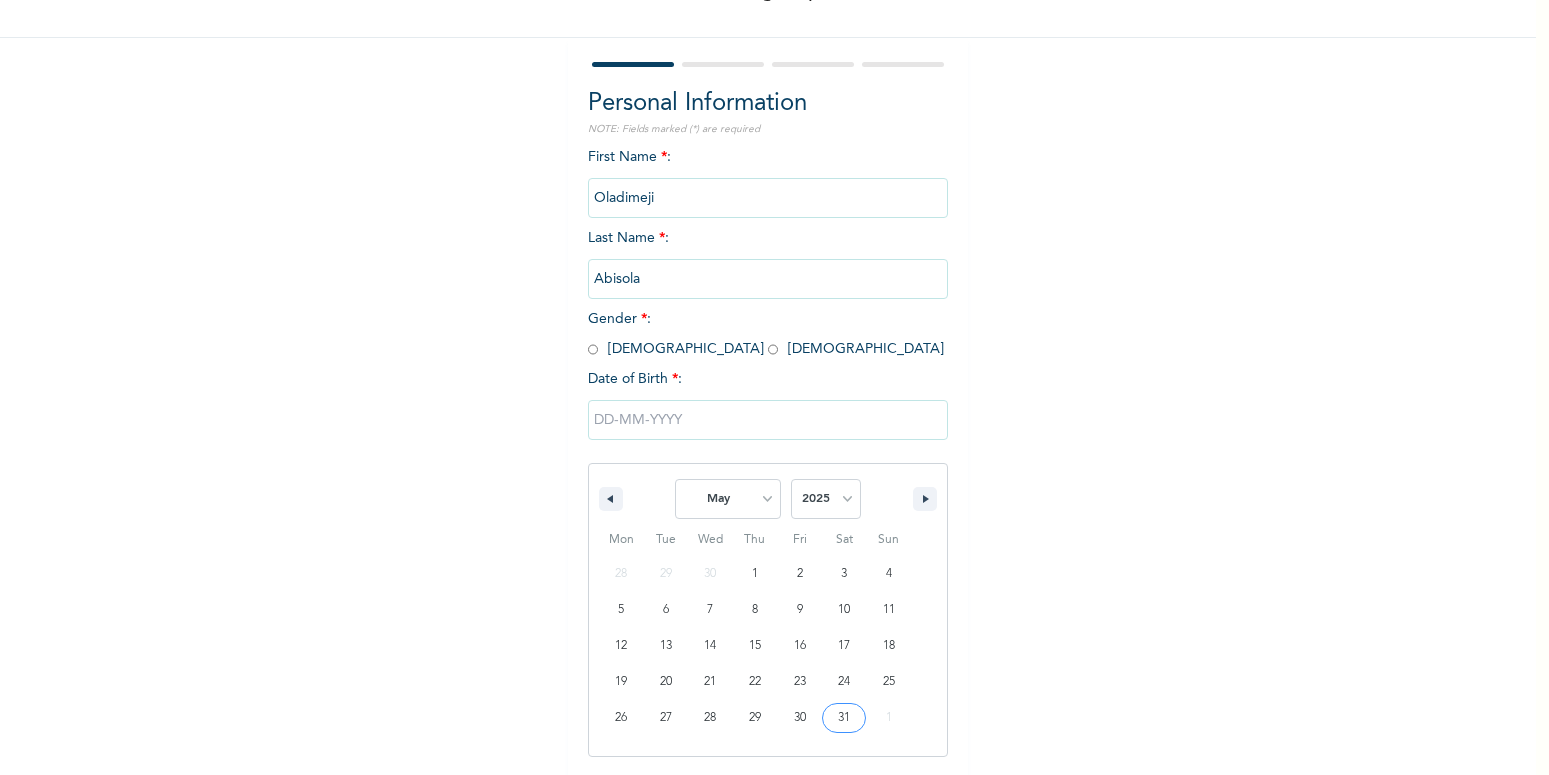 type on "[DATE]" 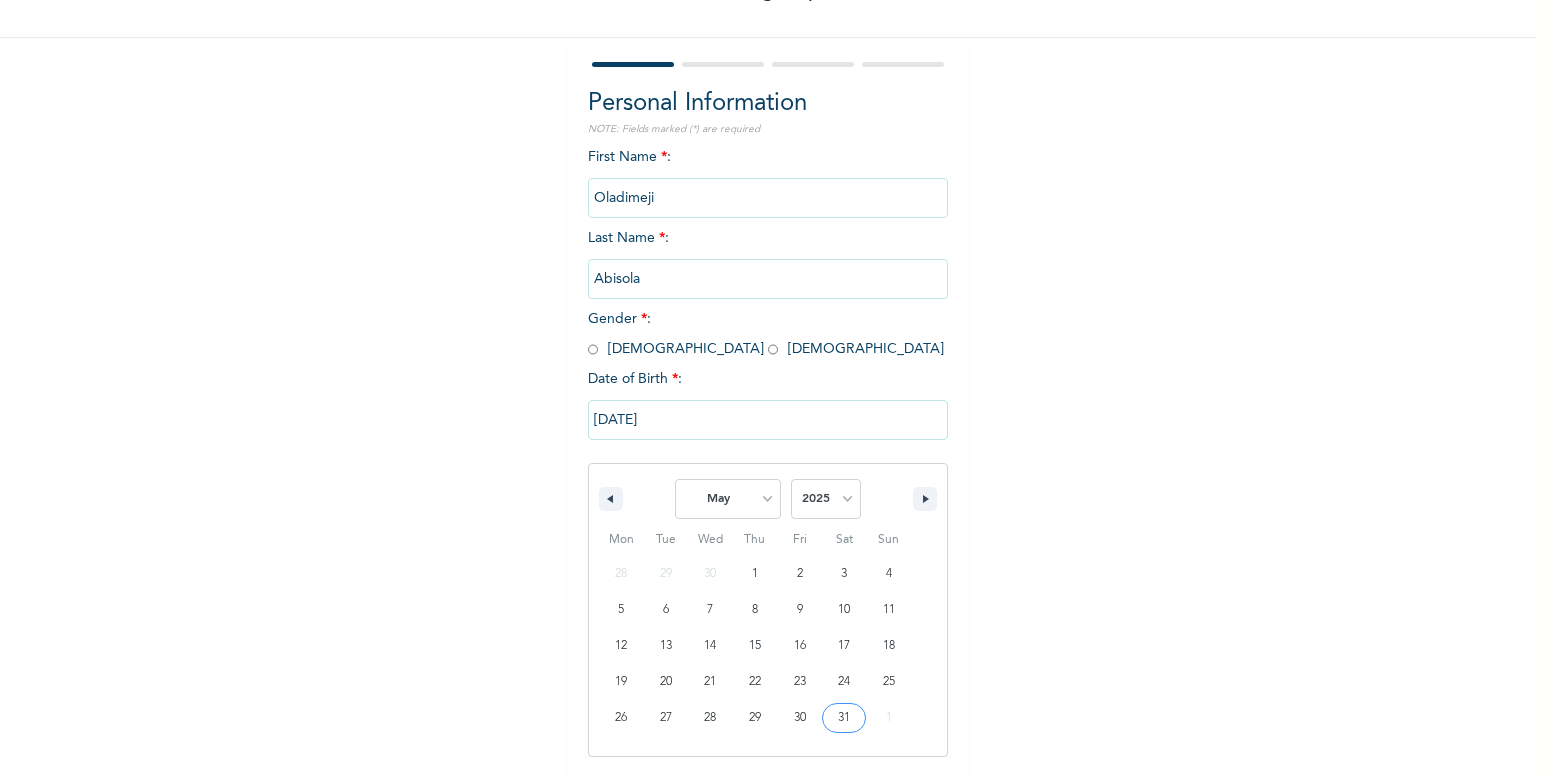 scroll, scrollTop: 0, scrollLeft: 0, axis: both 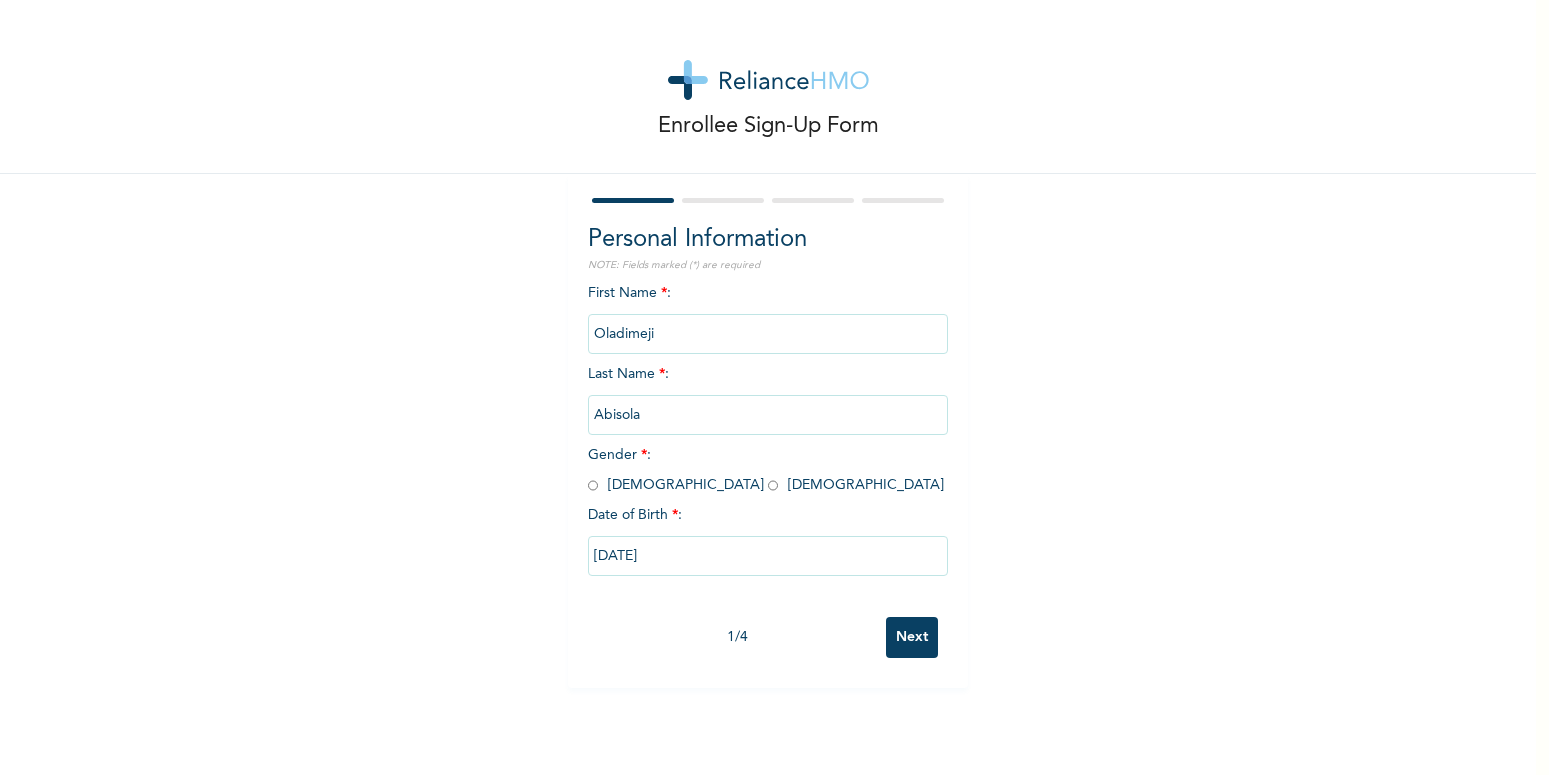 click on "[DATE]" at bounding box center [768, 556] 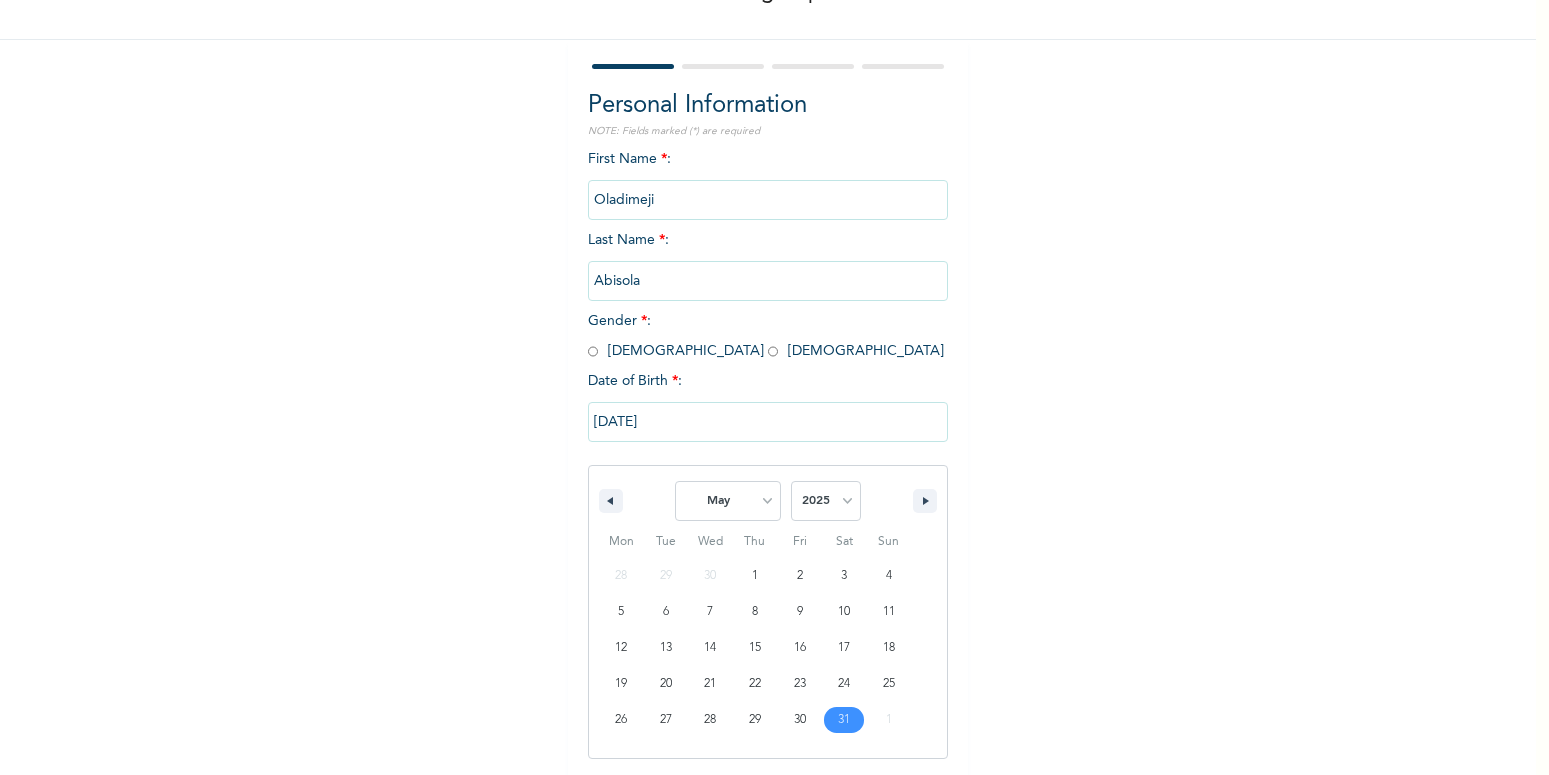 scroll, scrollTop: 136, scrollLeft: 0, axis: vertical 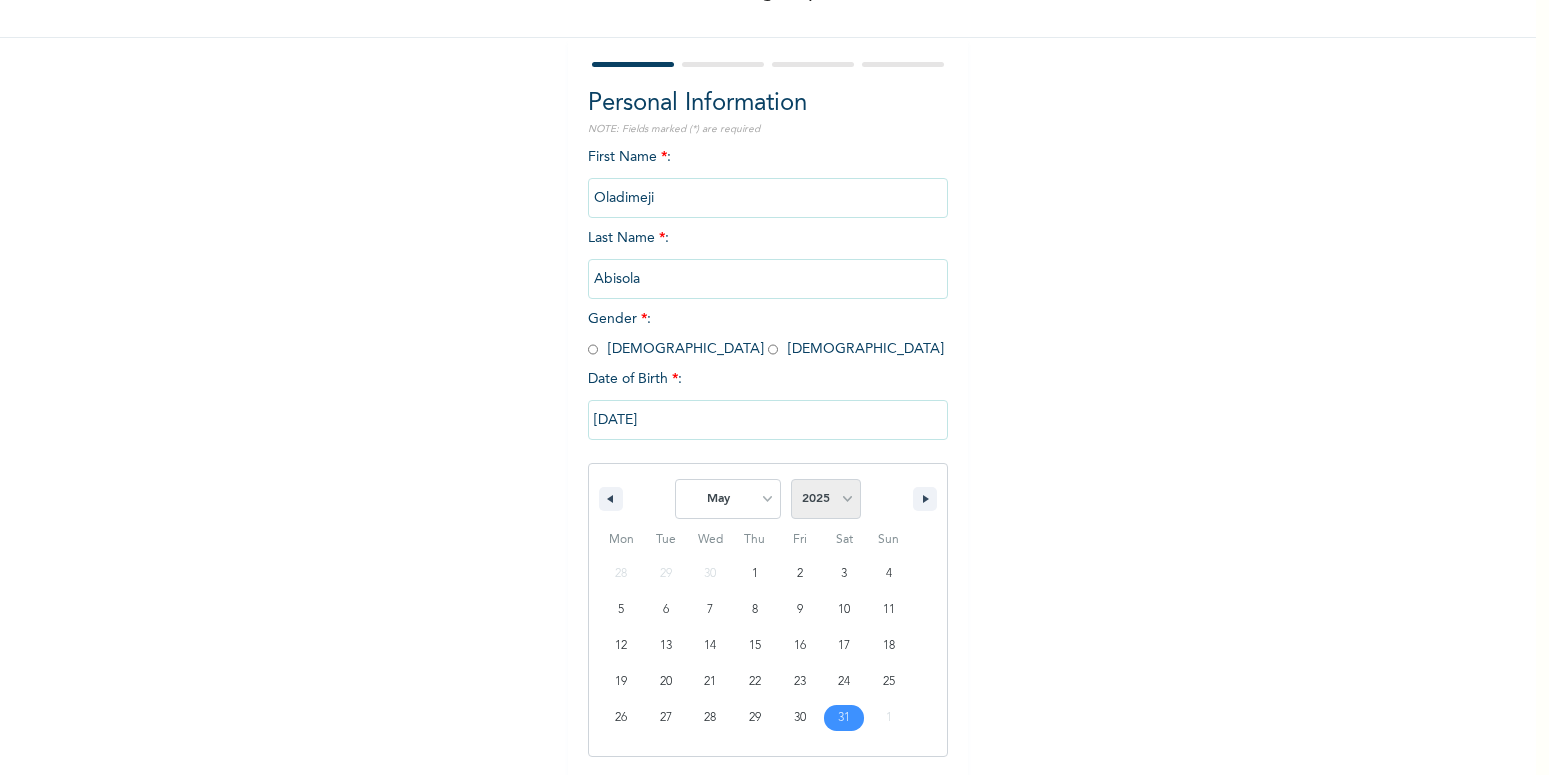 click on "2025 2024 2023 2022 2021 2020 2019 2018 2017 2016 2015 2014 2013 2012 2011 2010 2009 2008 2007 2006 2005 2004 2003 2002 2001 2000 1999 1998 1997 1996 1995 1994 1993 1992 1991 1990 1989 1988 1987 1986 1985 1984 1983 1982 1981 1980 1979 1978 1977 1976 1975 1974 1973 1972 1971 1970 1969 1968 1967 1966 1965 1964 1963 1962 1961 1960" at bounding box center [826, 499] 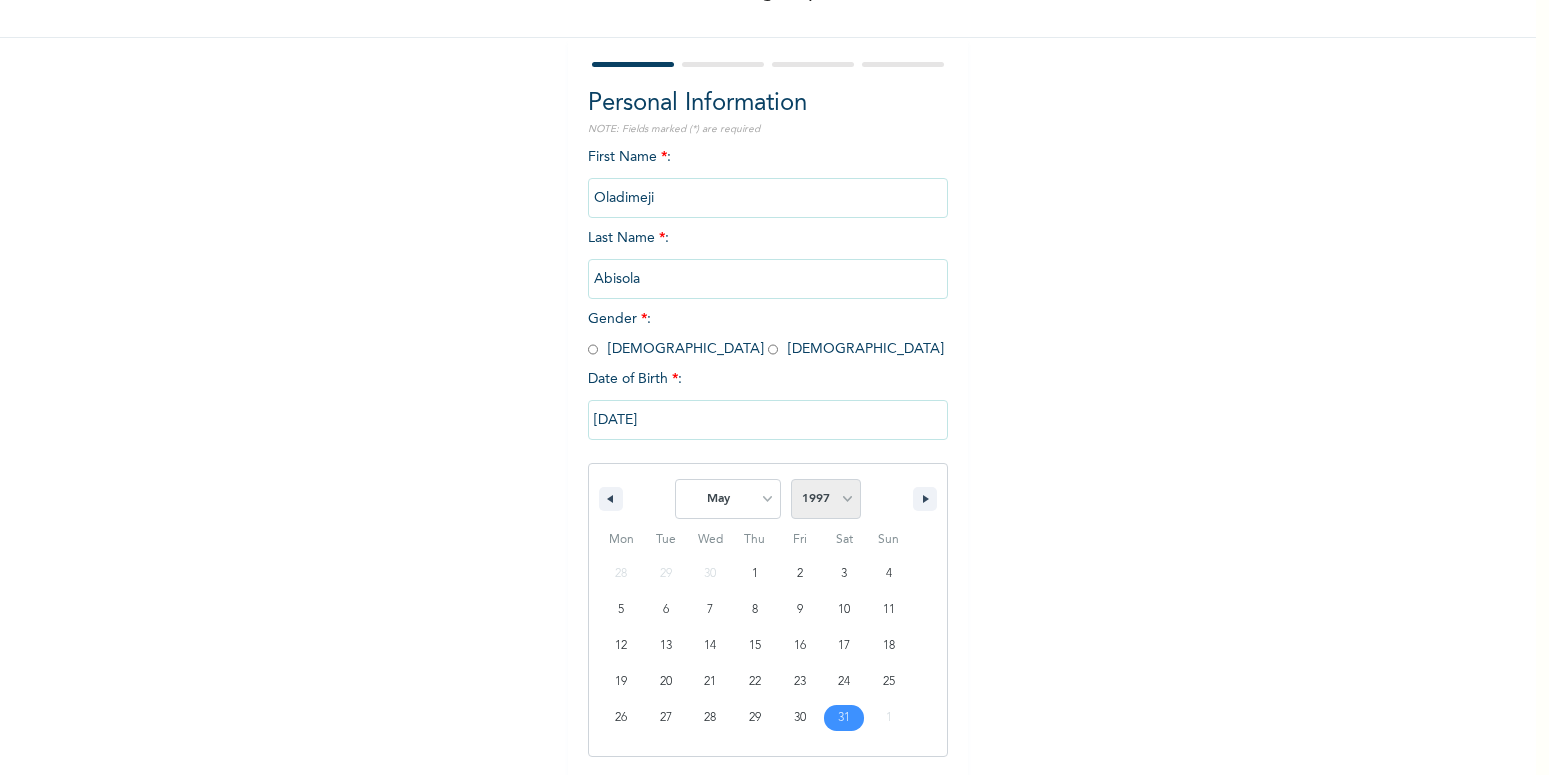 click on "1997" at bounding box center (0, 0) 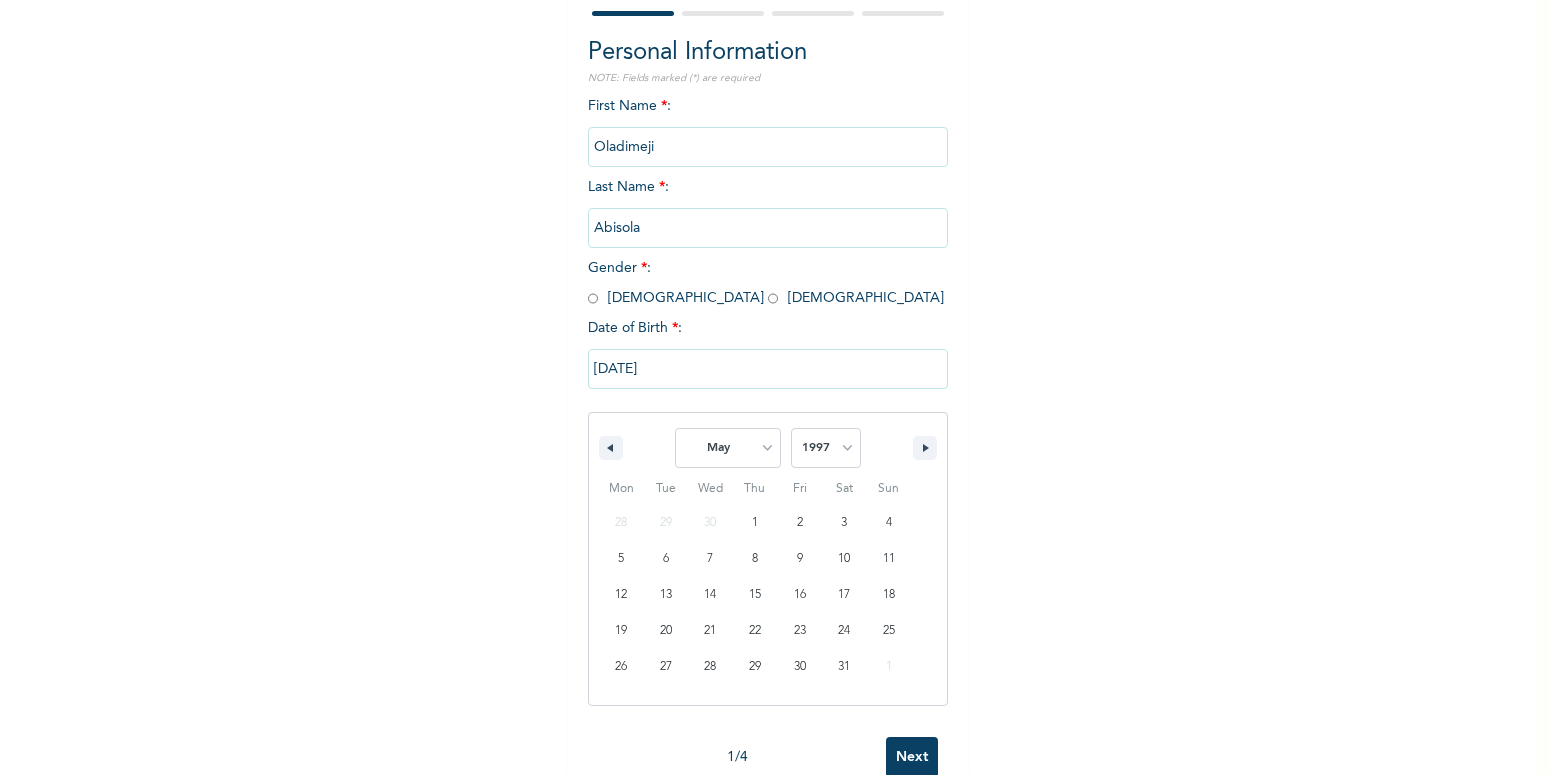scroll, scrollTop: 238, scrollLeft: 0, axis: vertical 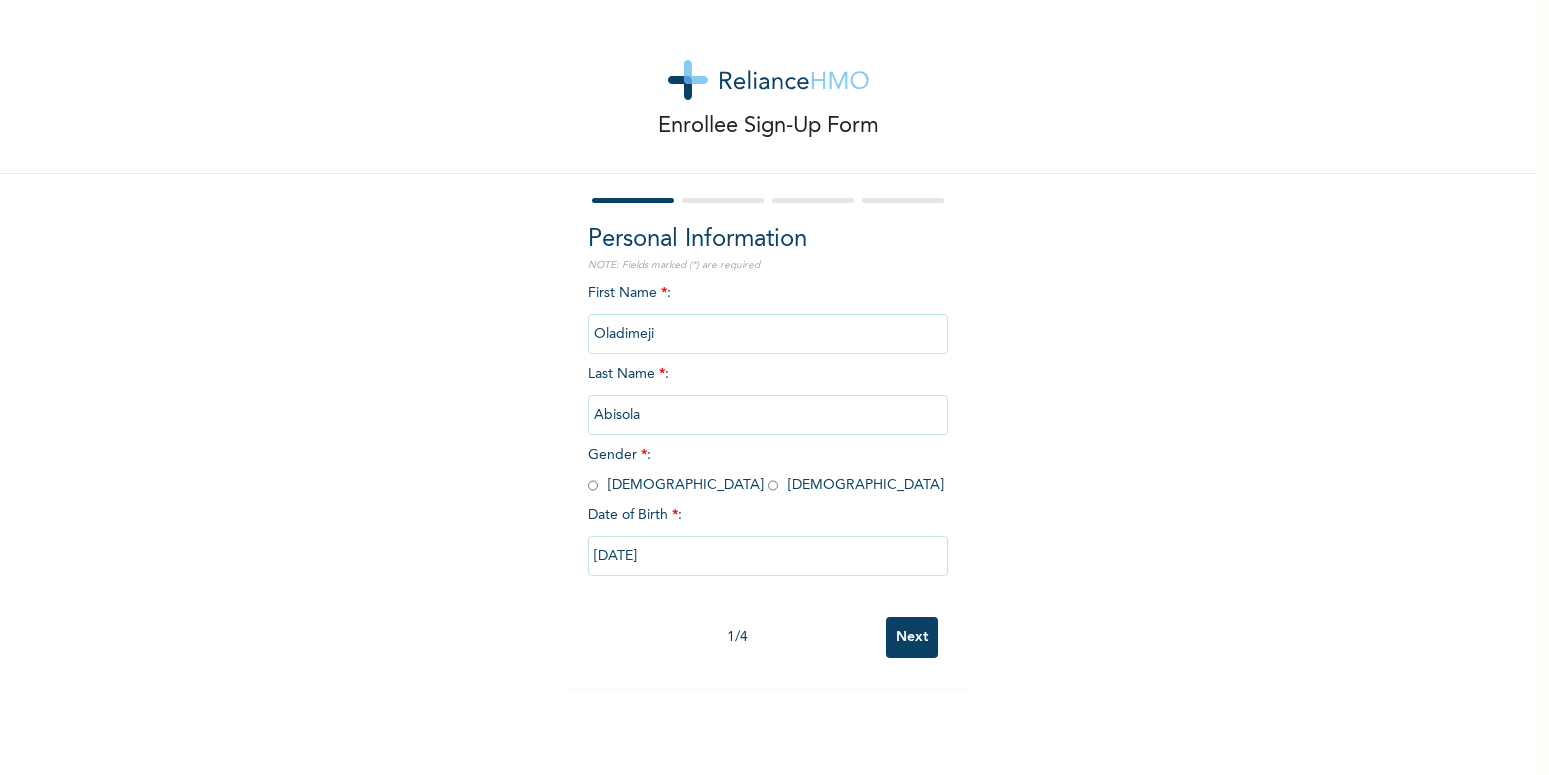 click on "Enrollee Sign-Up Form Personal Information NOTE: Fields marked (*) are required First Name   * : [PERSON_NAME] Last Name   * : [PERSON_NAME] Gender   * : [DEMOGRAPHIC_DATA]   [DEMOGRAPHIC_DATA] Date of Birth   * : [DEMOGRAPHIC_DATA] 1  / 4 Next" at bounding box center [768, 387] 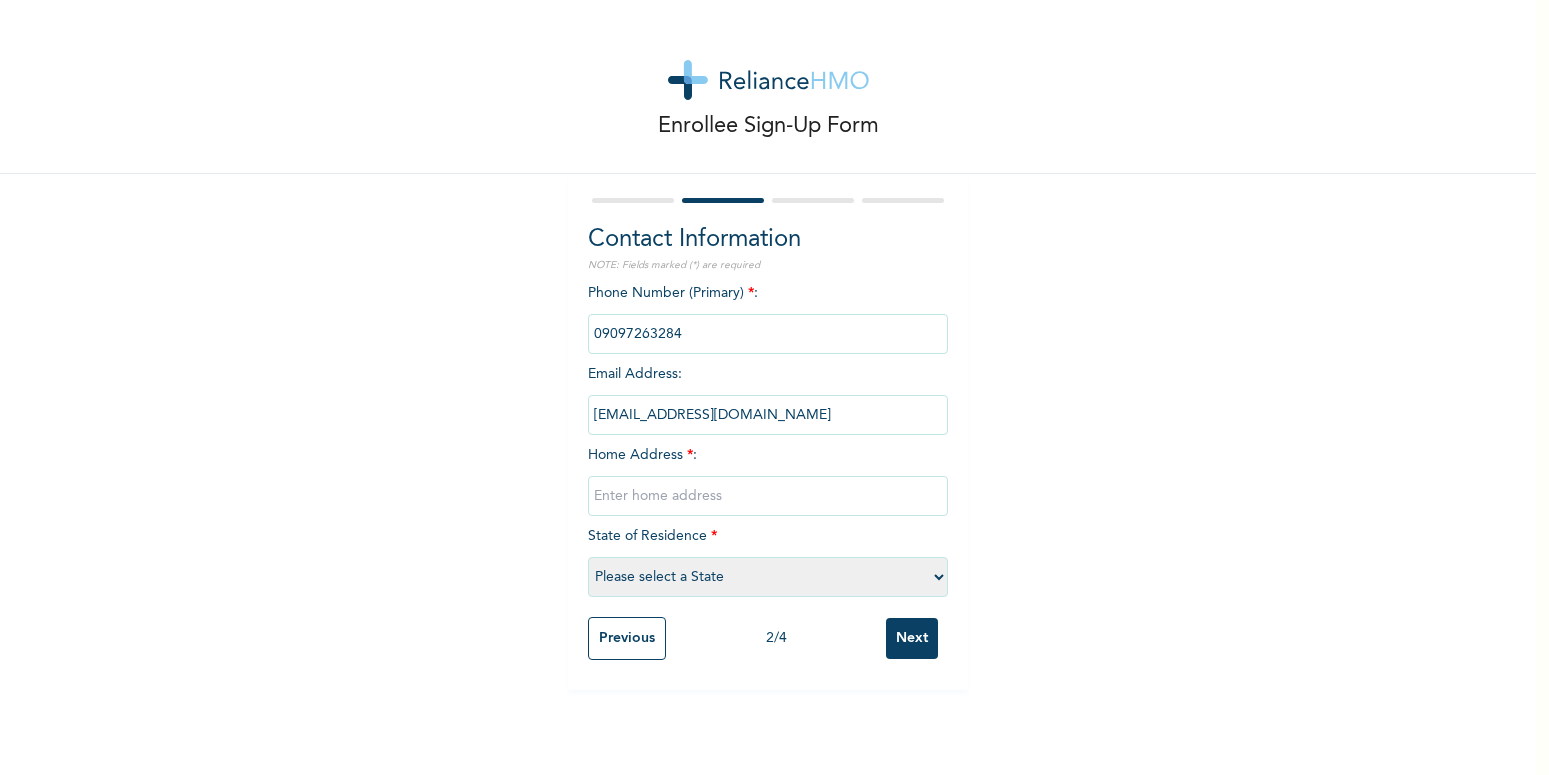 click at bounding box center (768, 496) 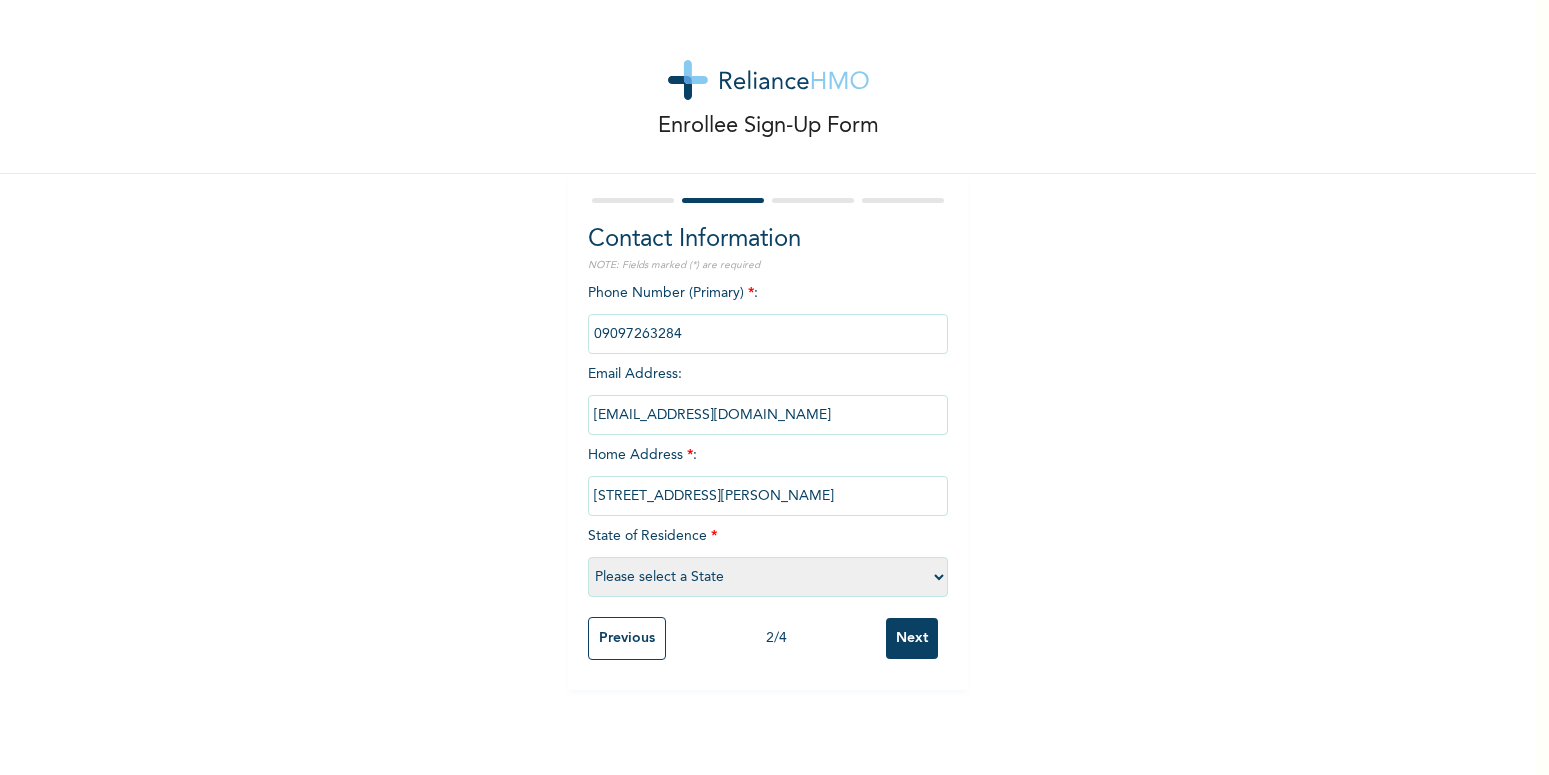 click on "[STREET_ADDRESS][PERSON_NAME]" at bounding box center (768, 496) 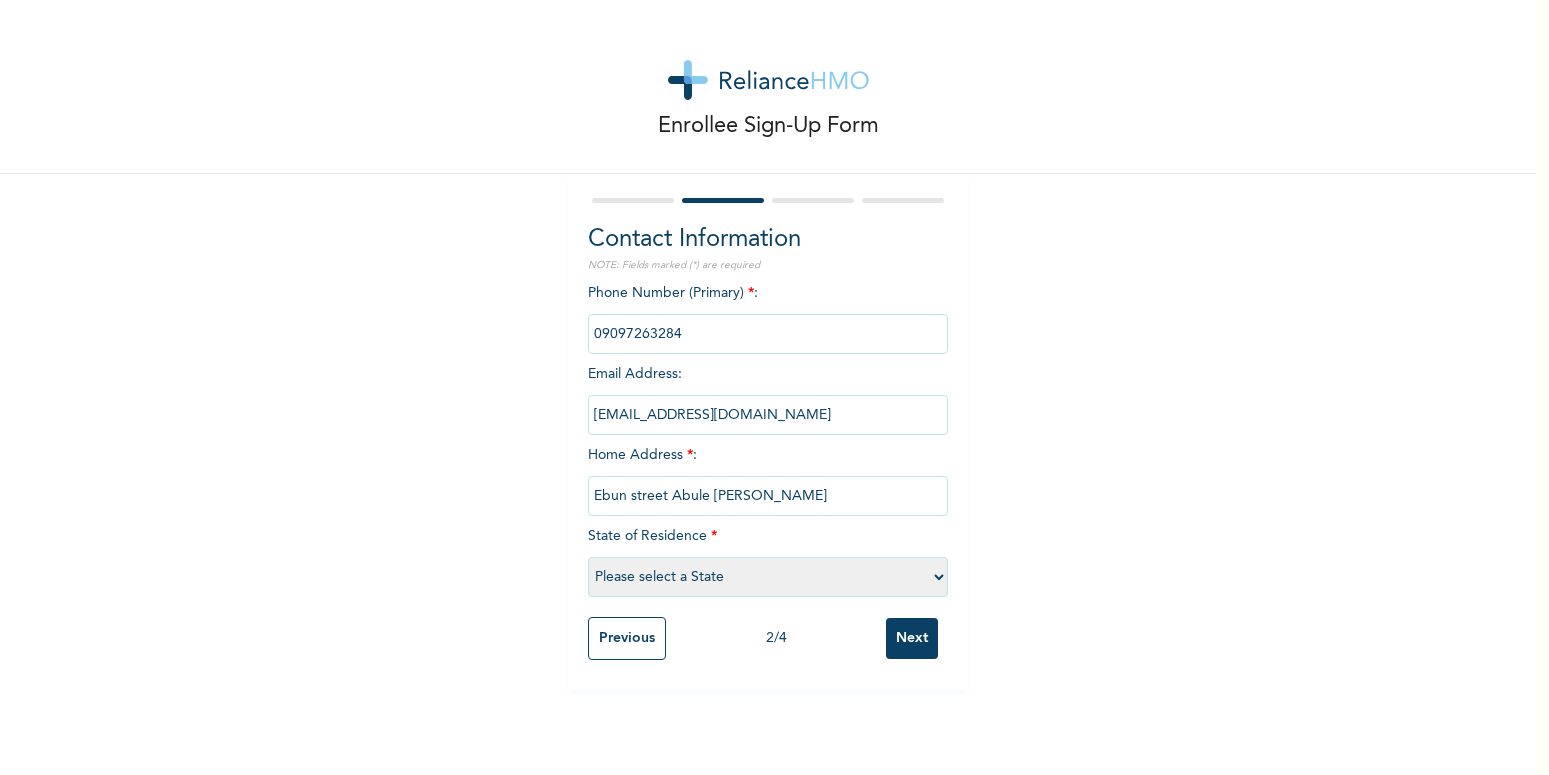 type on "Ebun street Abule [PERSON_NAME]" 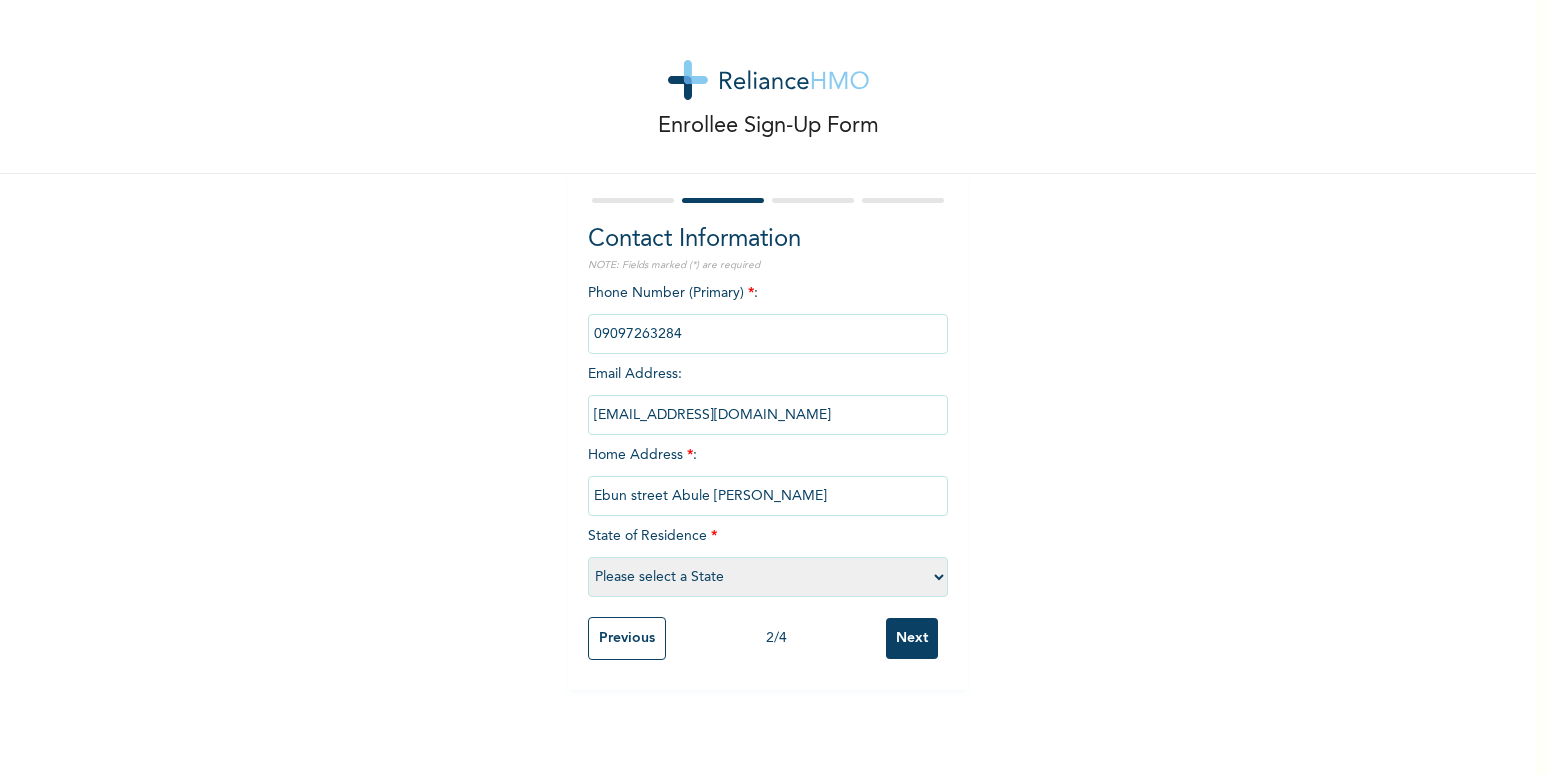 click on "Please select a State [PERSON_NAME] (FCT) [PERSON_NAME] Ibom [GEOGRAPHIC_DATA] Bauchi Bayelsa Benue Borno Cross River [GEOGRAPHIC_DATA] [GEOGRAPHIC_DATA] [GEOGRAPHIC_DATA] Ekiti [GEOGRAPHIC_DATA] Gombe Imo Jigawa [GEOGRAPHIC_DATA] [GEOGRAPHIC_DATA] [GEOGRAPHIC_DATA] [GEOGRAPHIC_DATA] [GEOGRAPHIC_DATA] [GEOGRAPHIC_DATA] [GEOGRAPHIC_DATA] [GEOGRAPHIC_DATA] [GEOGRAPHIC_DATA] [GEOGRAPHIC_DATA] [GEOGRAPHIC_DATA] Osun Oyo Plateau Rivers [GEOGRAPHIC_DATA] [GEOGRAPHIC_DATA] [GEOGRAPHIC_DATA]" at bounding box center [768, 577] 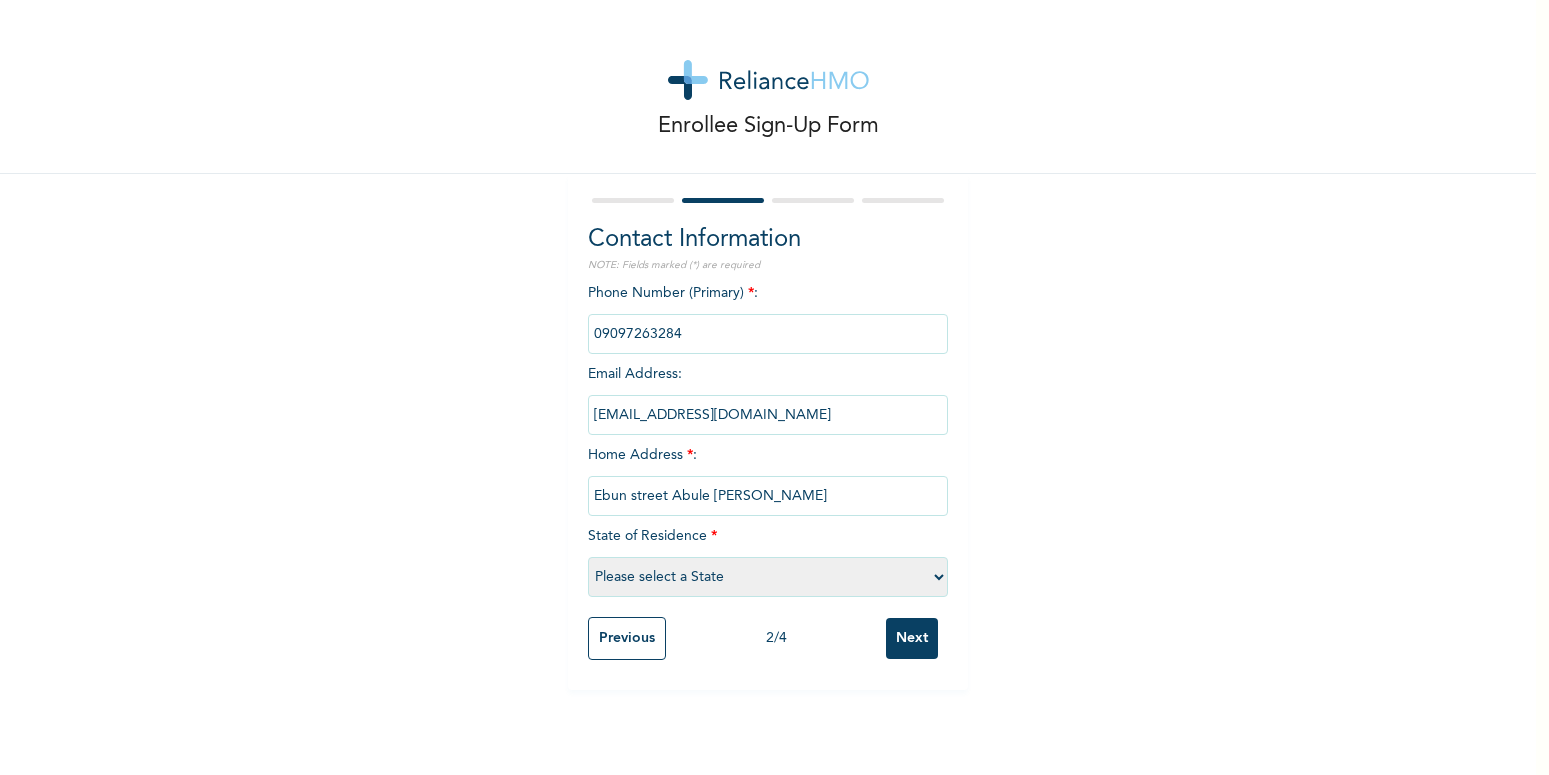 select on "25" 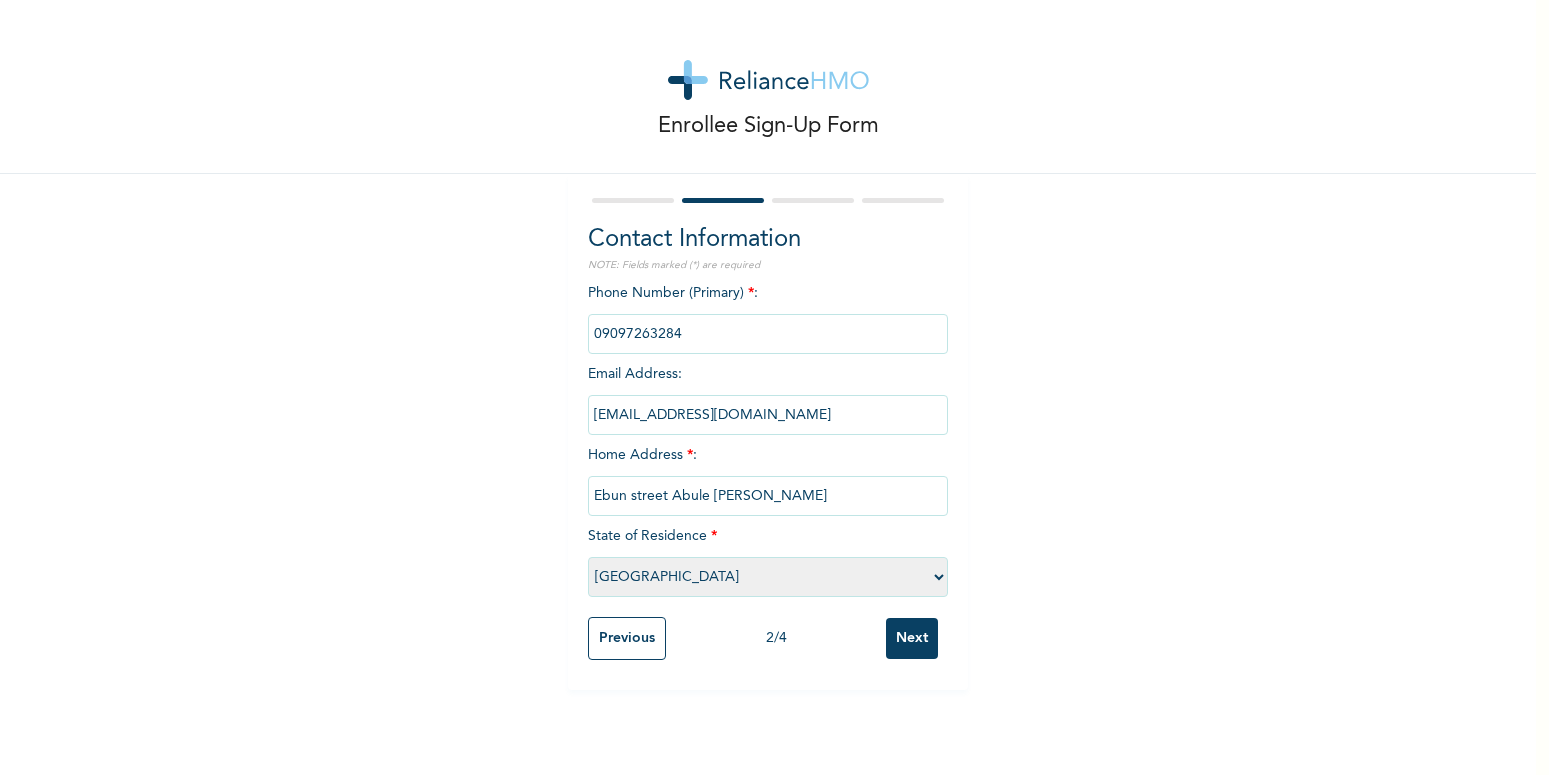 click on "[GEOGRAPHIC_DATA]" at bounding box center [0, 0] 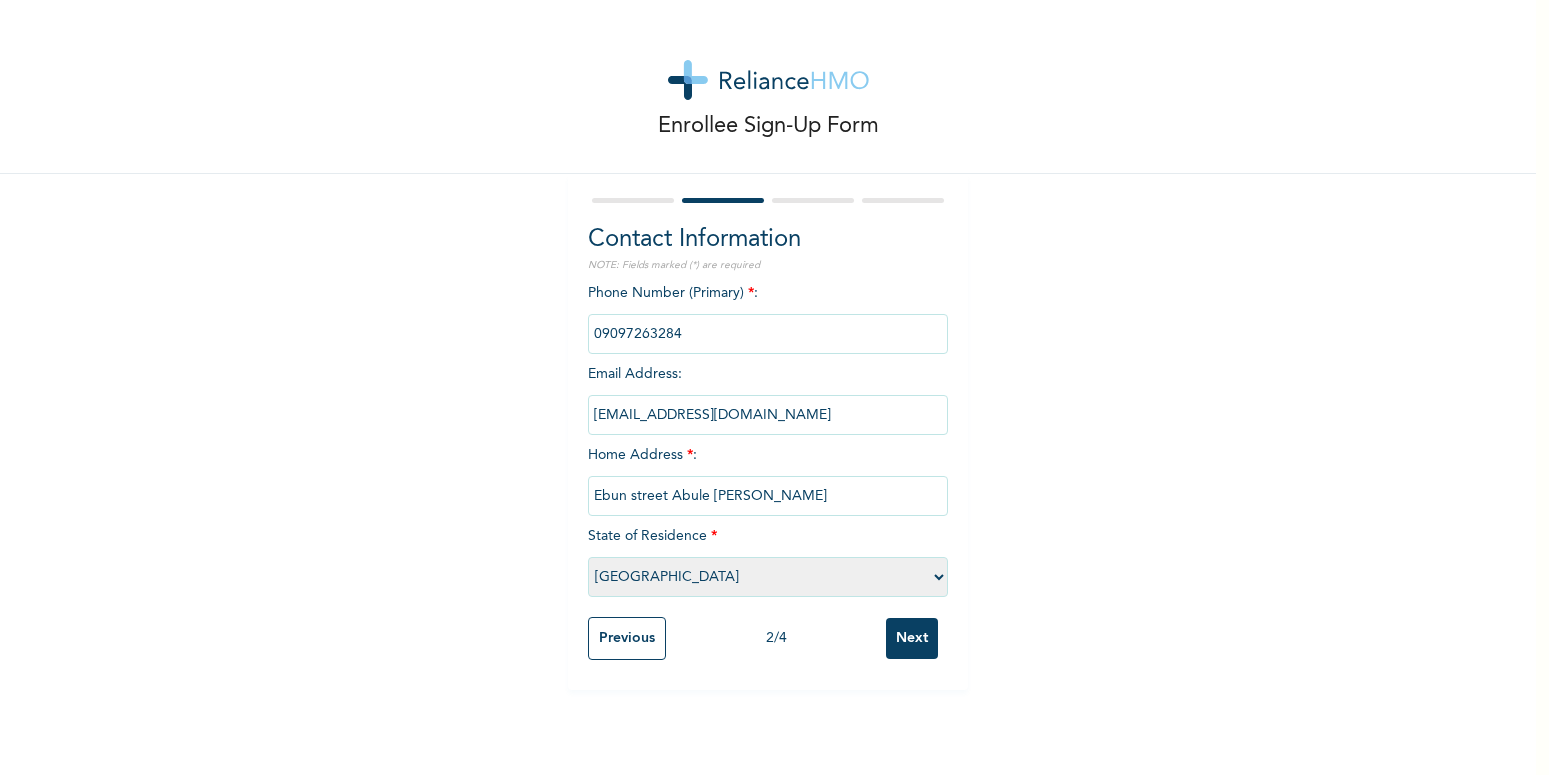 click on "Next" at bounding box center [912, 638] 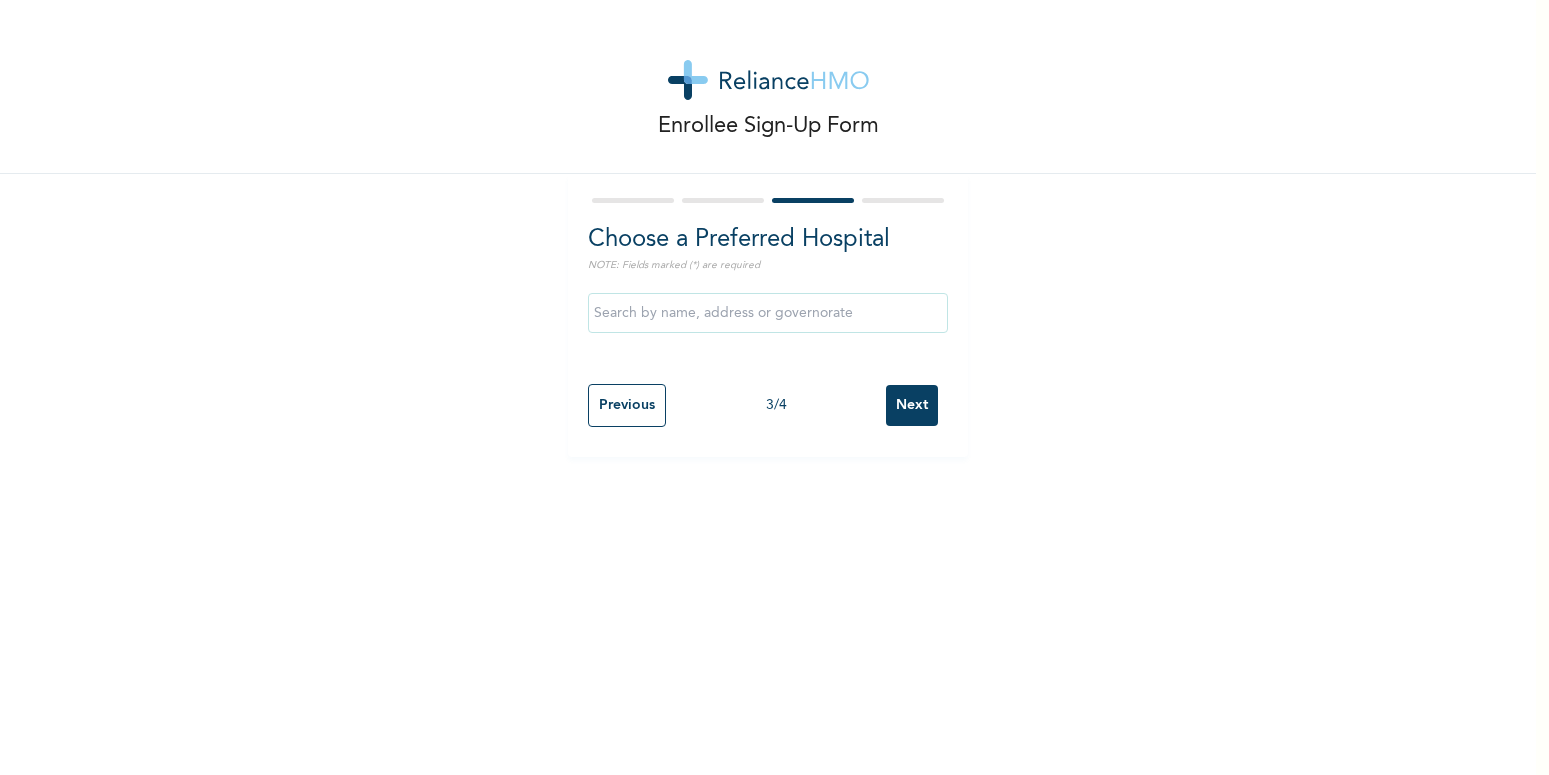 click at bounding box center [768, 313] 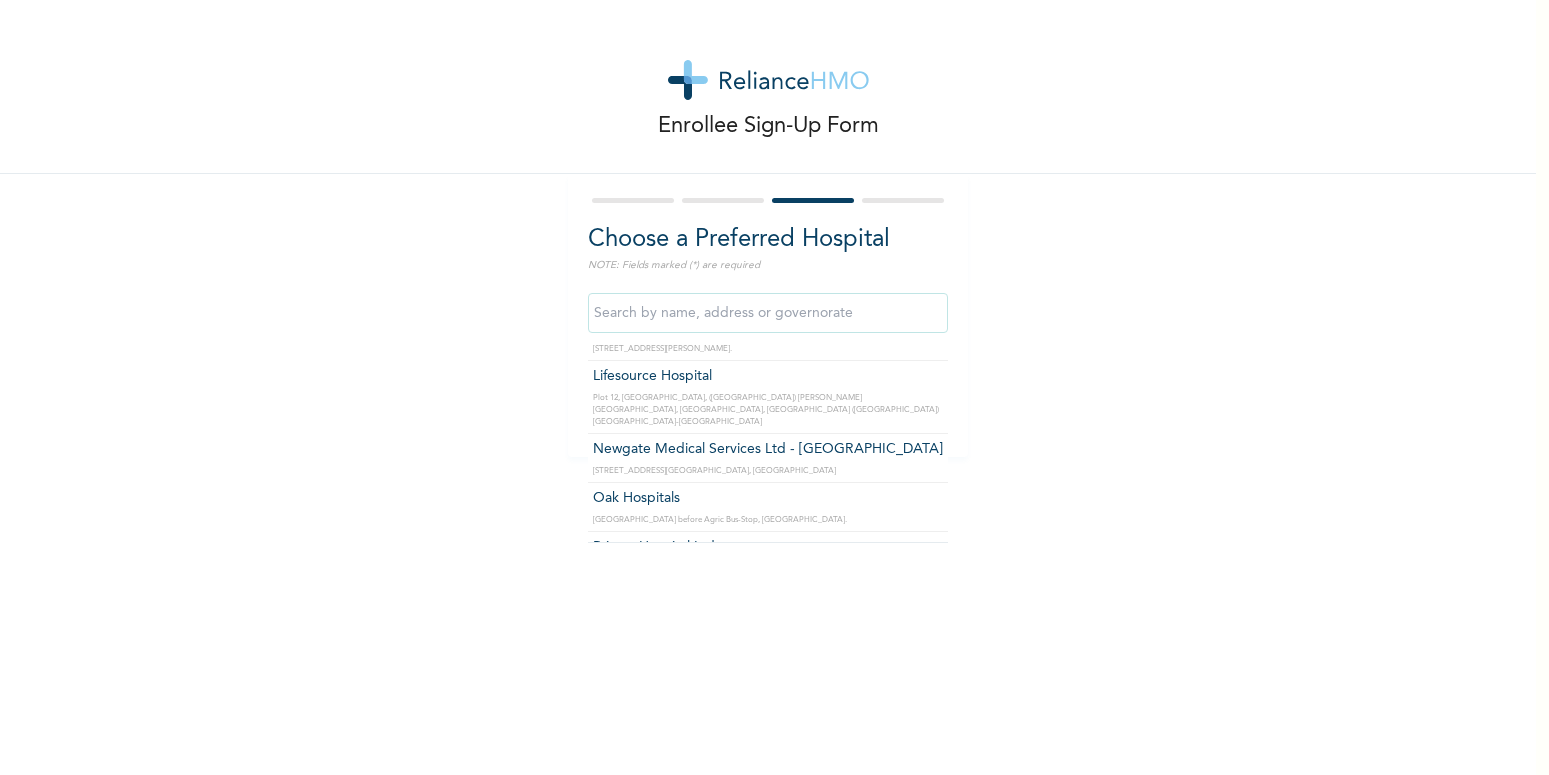 scroll, scrollTop: 796, scrollLeft: 0, axis: vertical 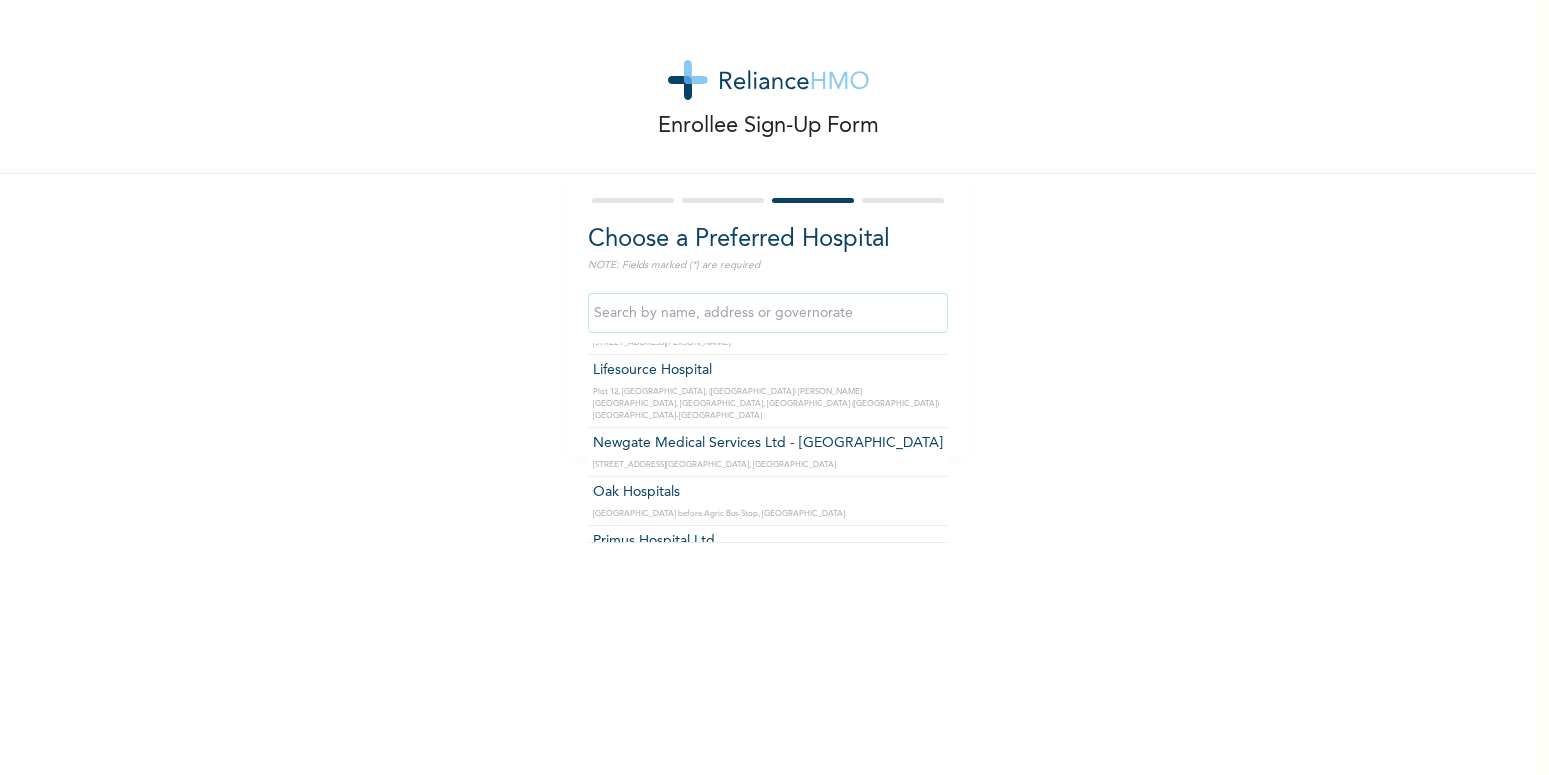 click at bounding box center (768, 313) 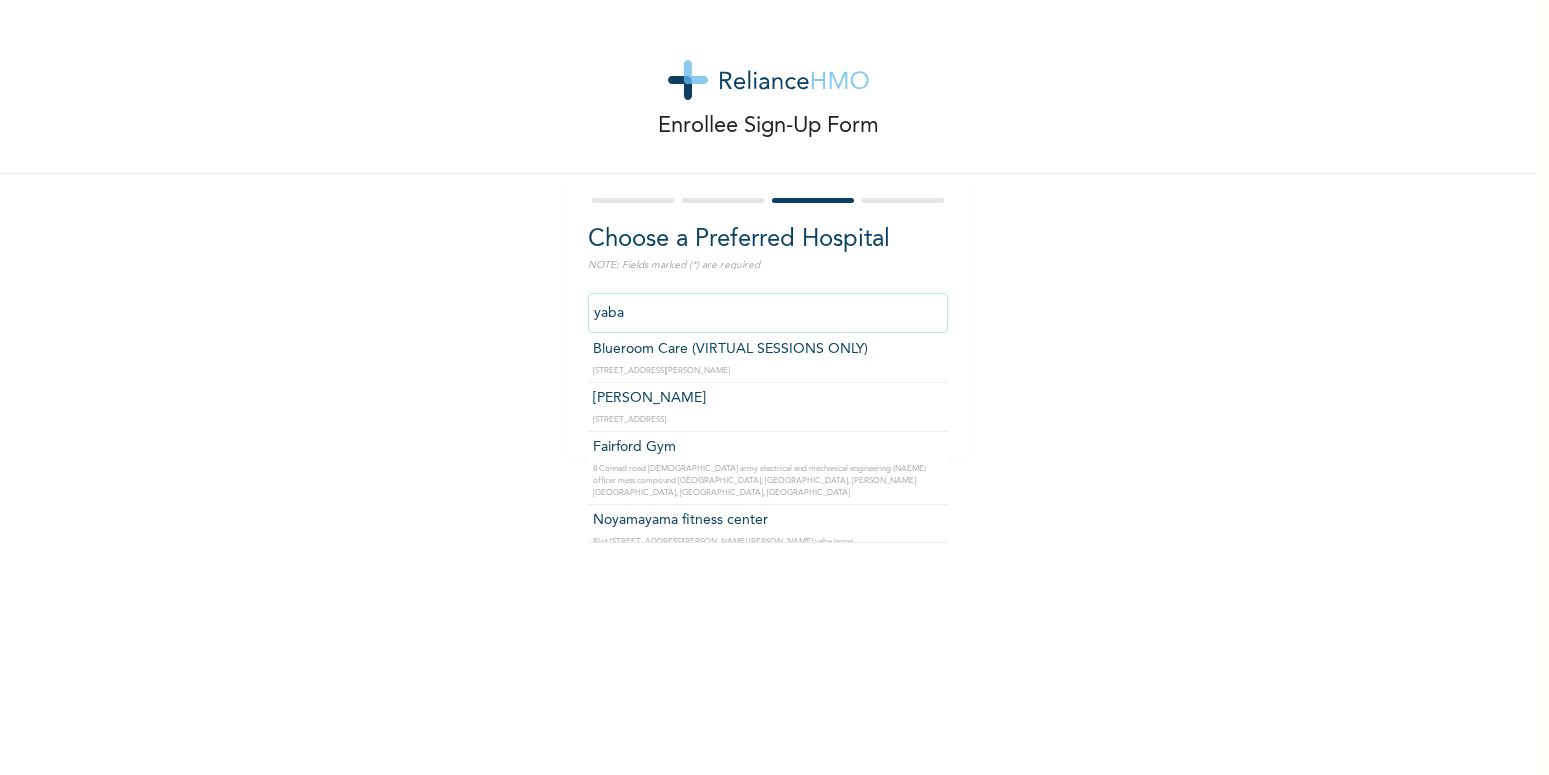 scroll, scrollTop: 0, scrollLeft: 0, axis: both 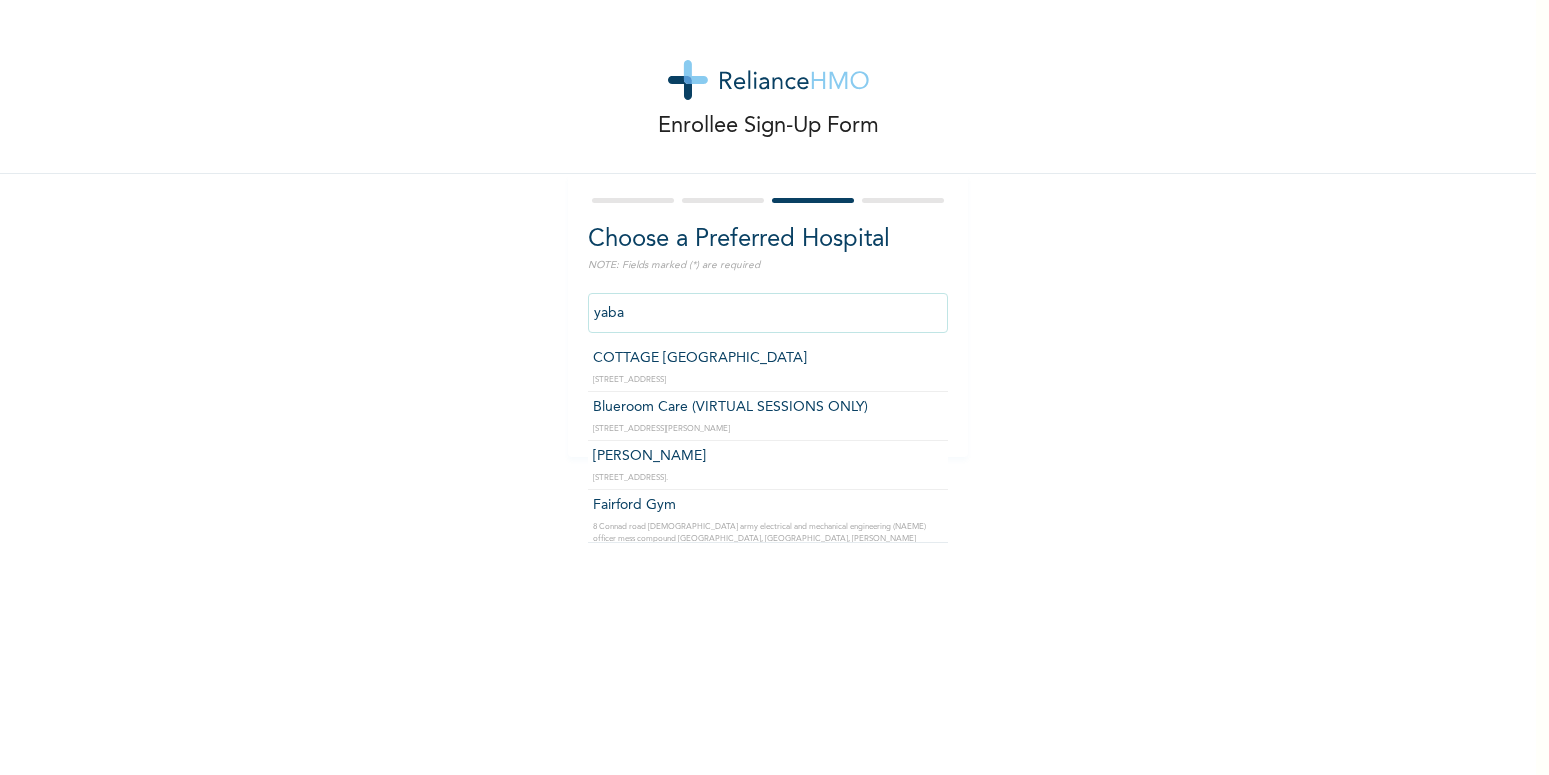 type on "COTTAGE [GEOGRAPHIC_DATA]" 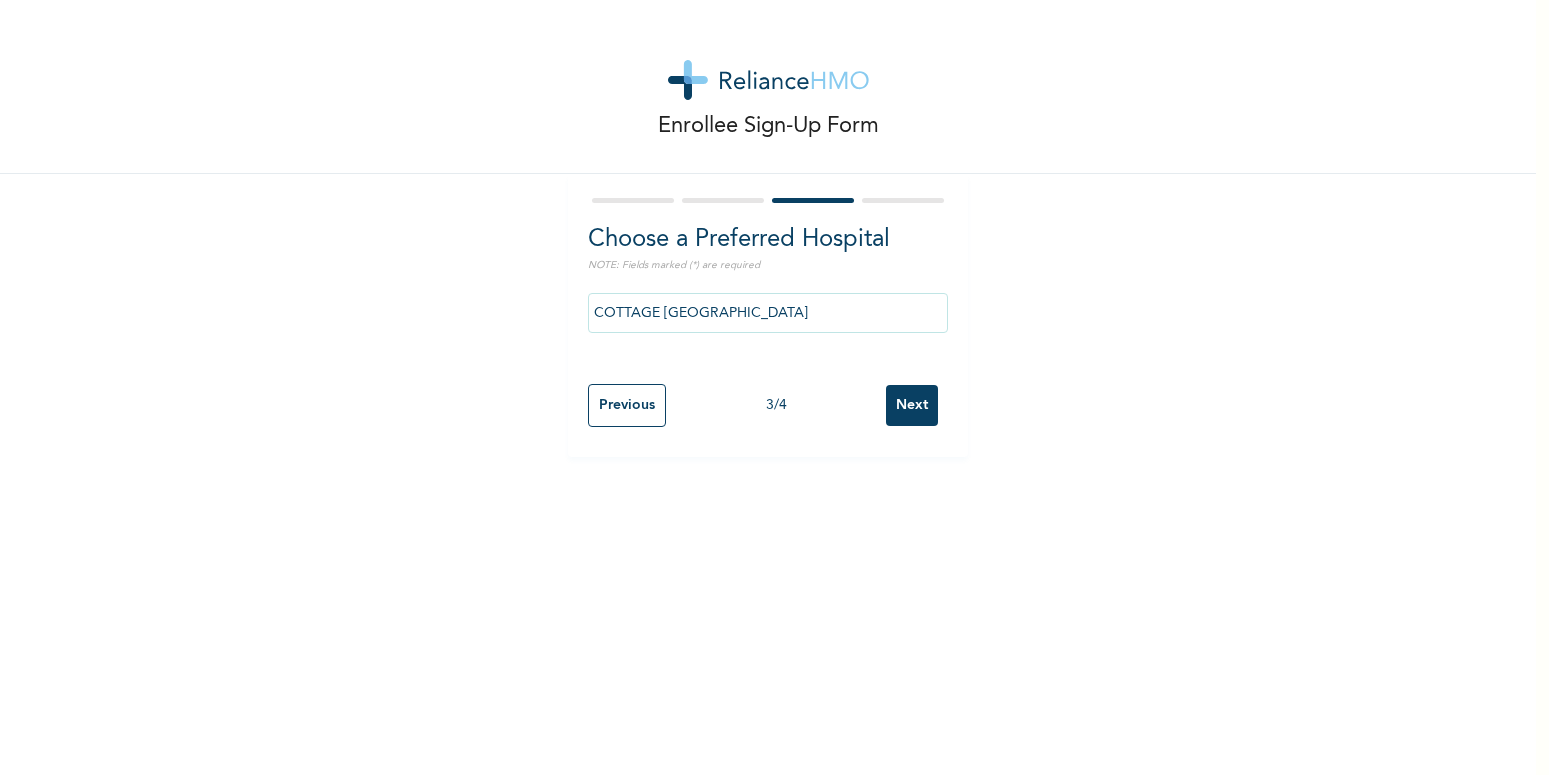 click on "Next" at bounding box center [912, 405] 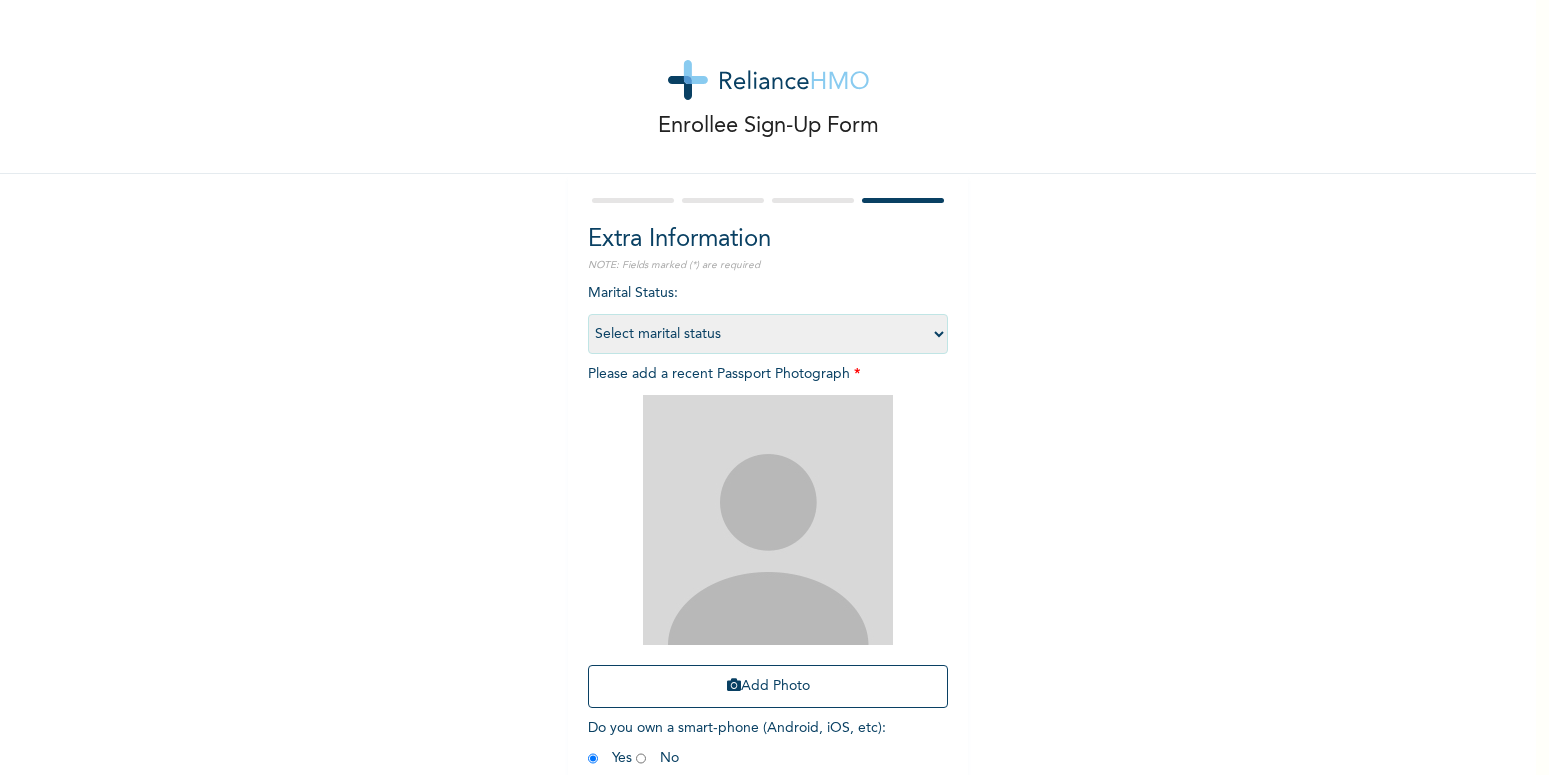 click on "Select marital status [DEMOGRAPHIC_DATA] Married [DEMOGRAPHIC_DATA] Widow/[DEMOGRAPHIC_DATA]" at bounding box center [768, 334] 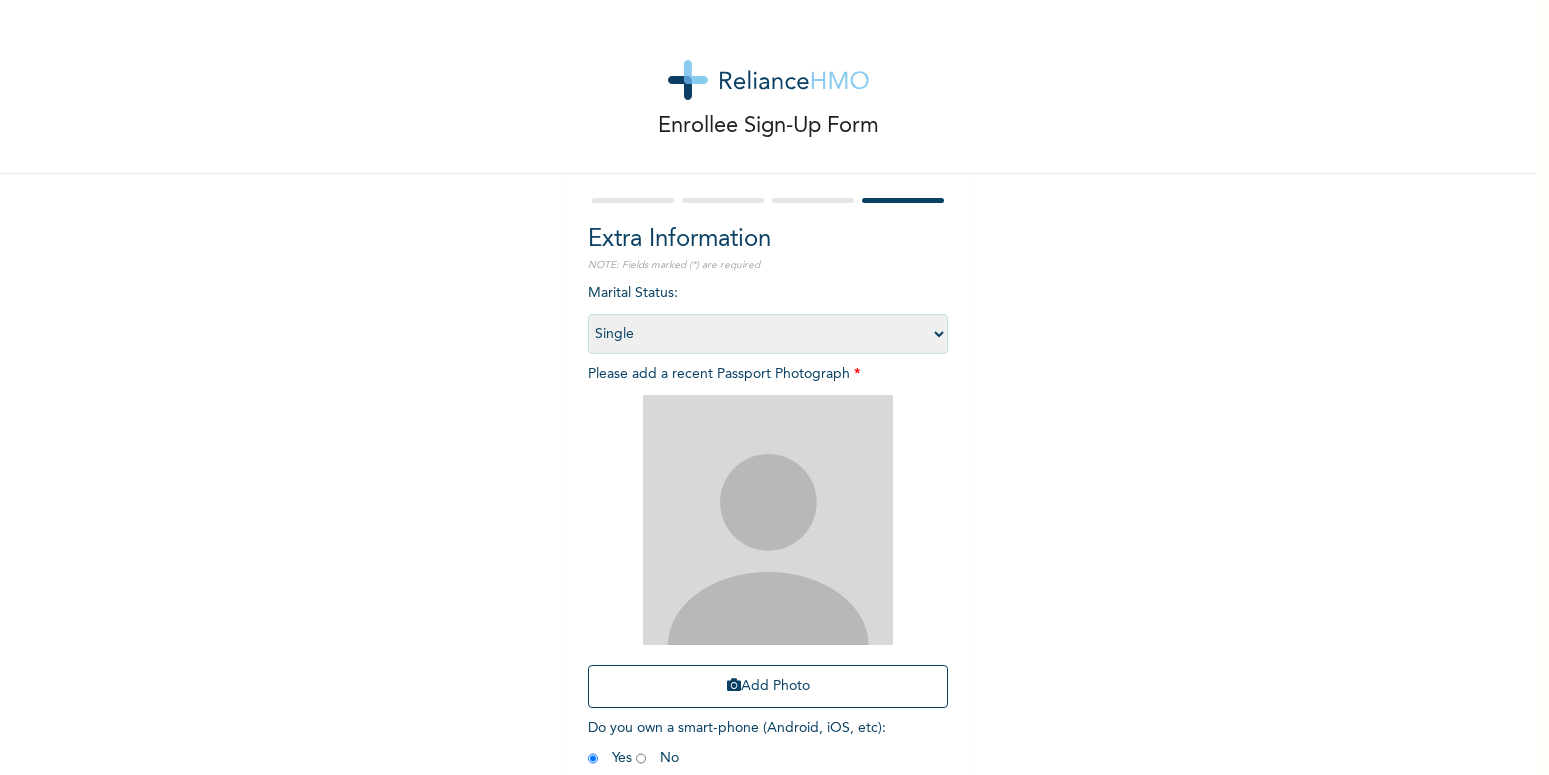 click on "Single" at bounding box center (0, 0) 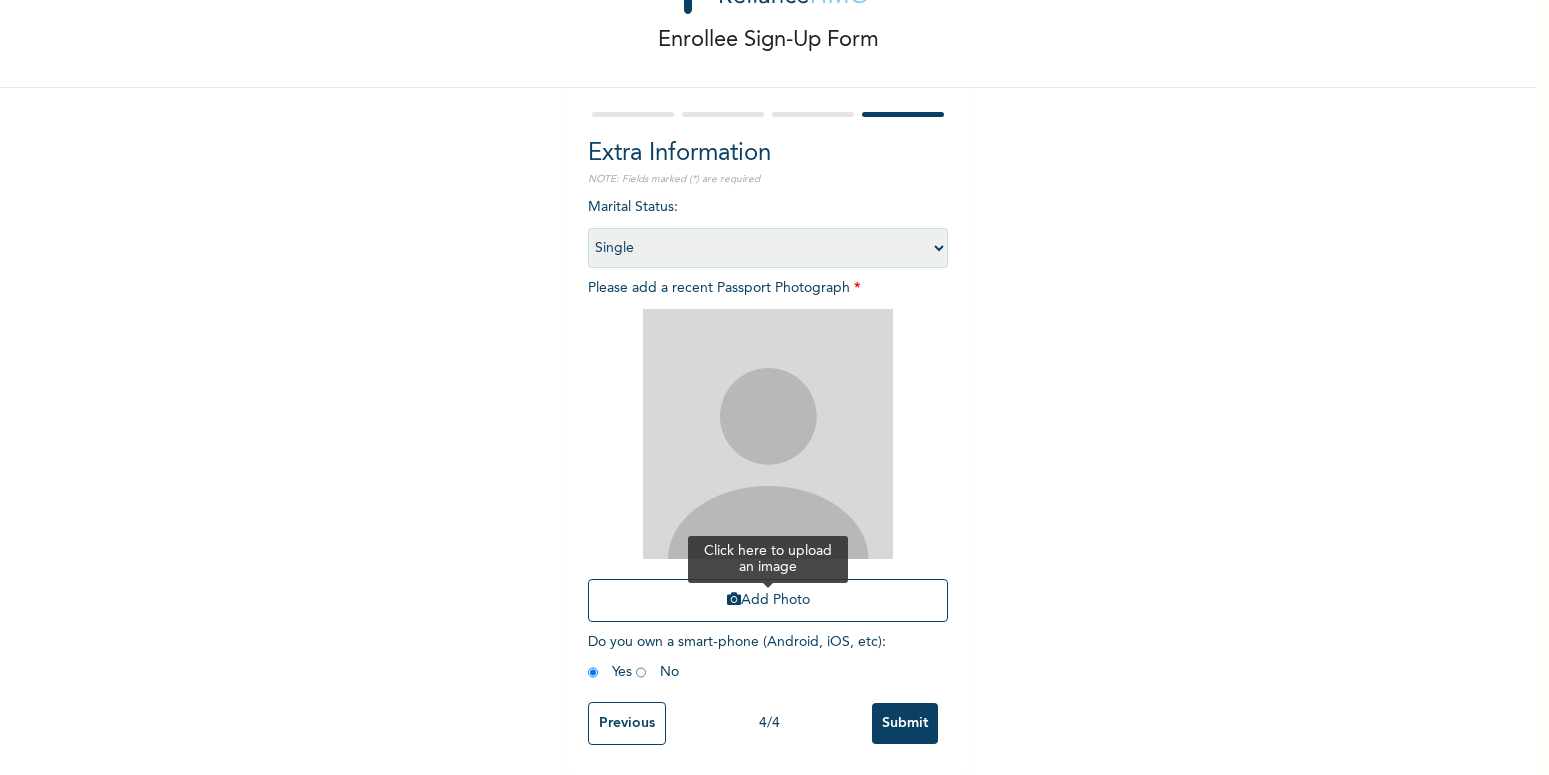scroll, scrollTop: 101, scrollLeft: 0, axis: vertical 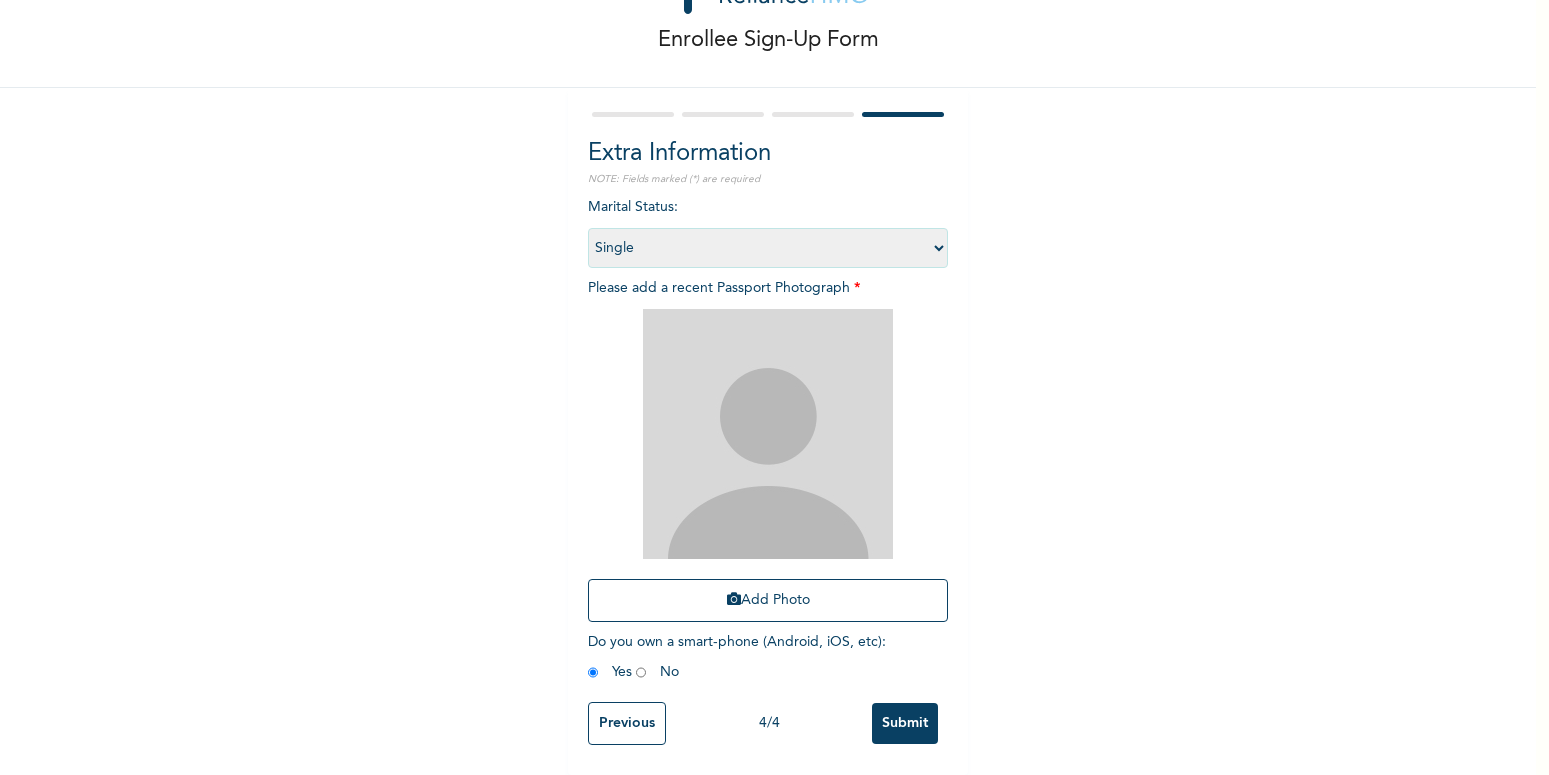 click at bounding box center (768, 434) 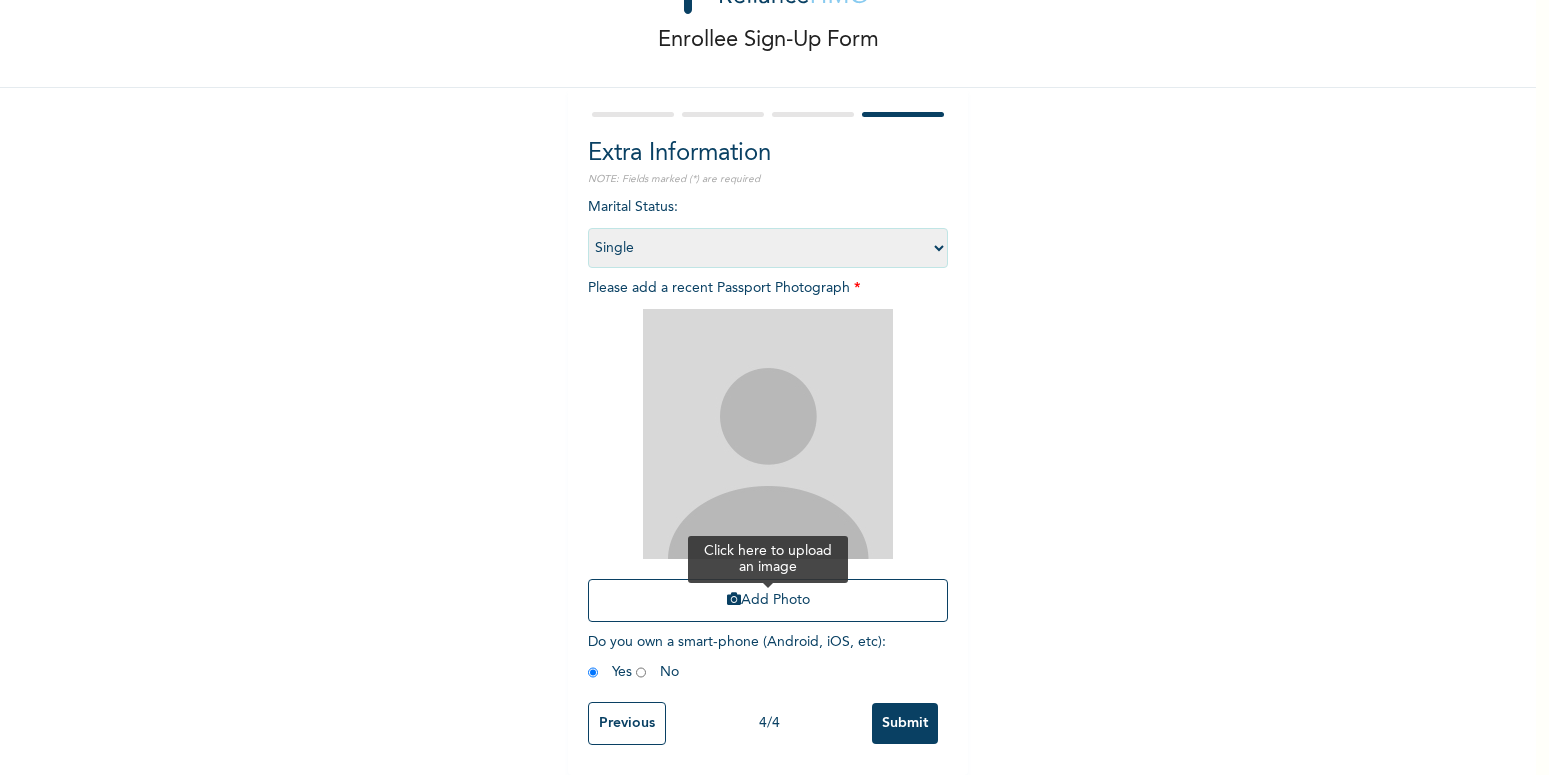 click on "Add Photo" at bounding box center (768, 600) 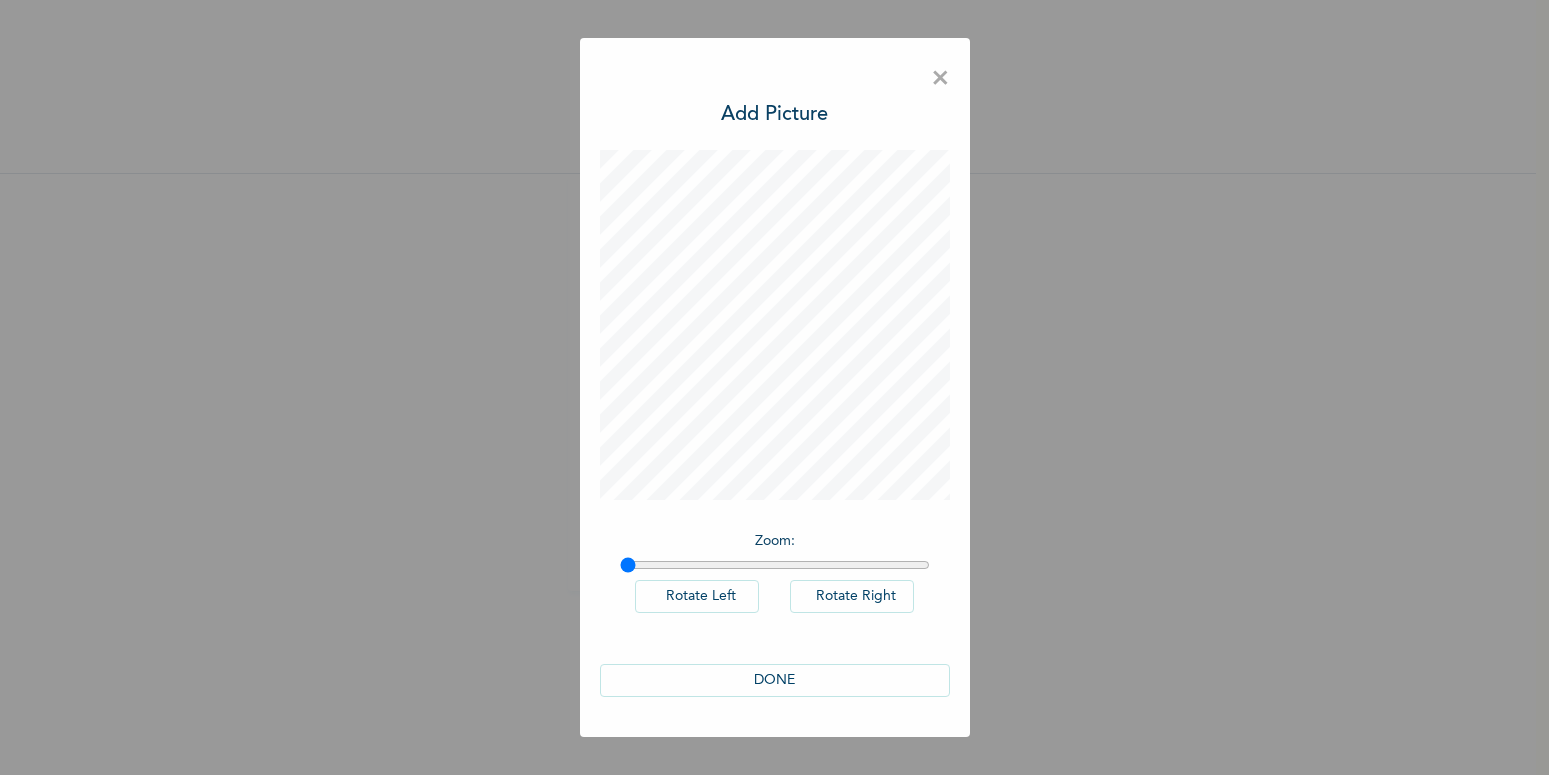 scroll, scrollTop: 0, scrollLeft: 0, axis: both 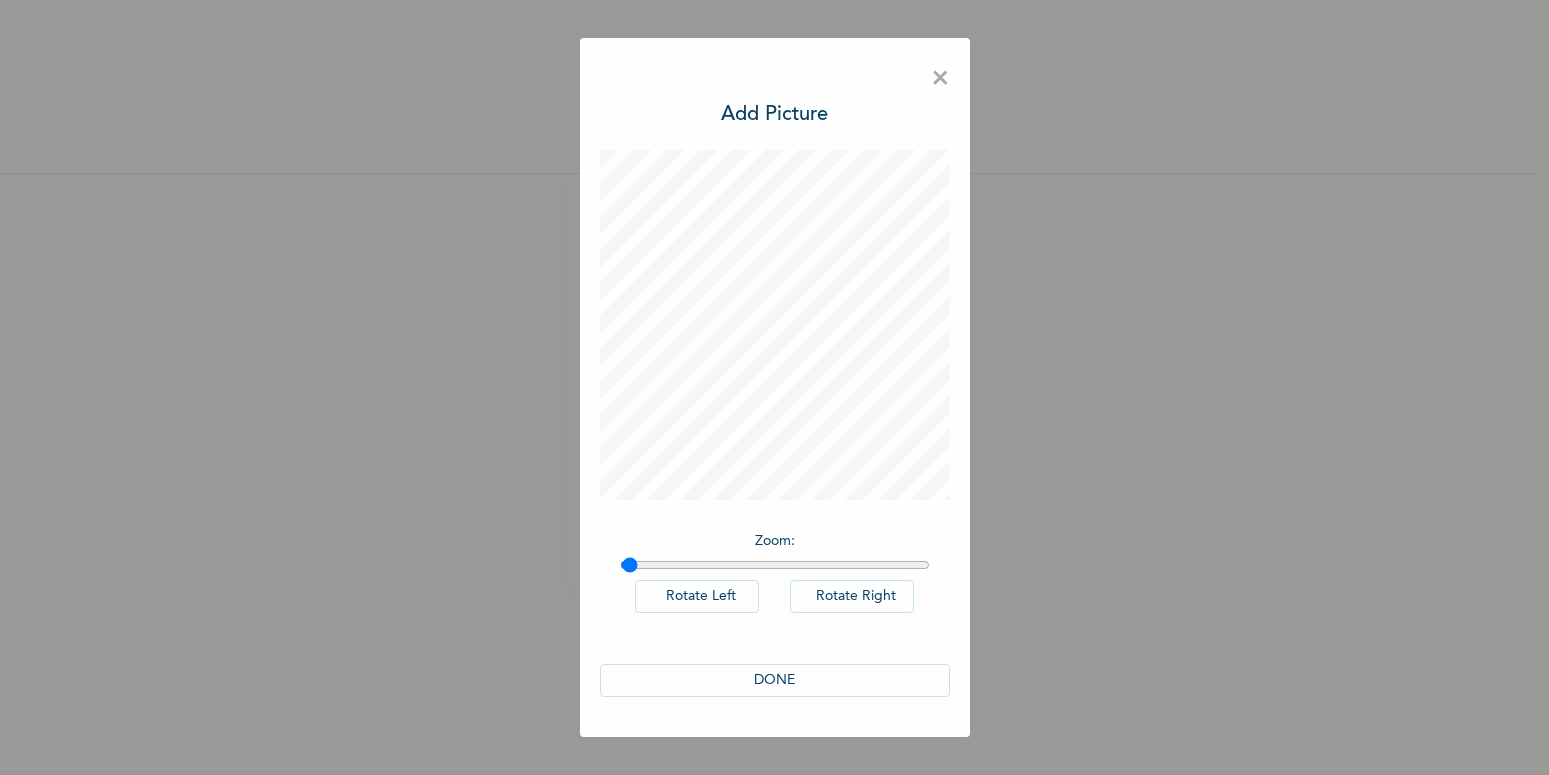 type on "1" 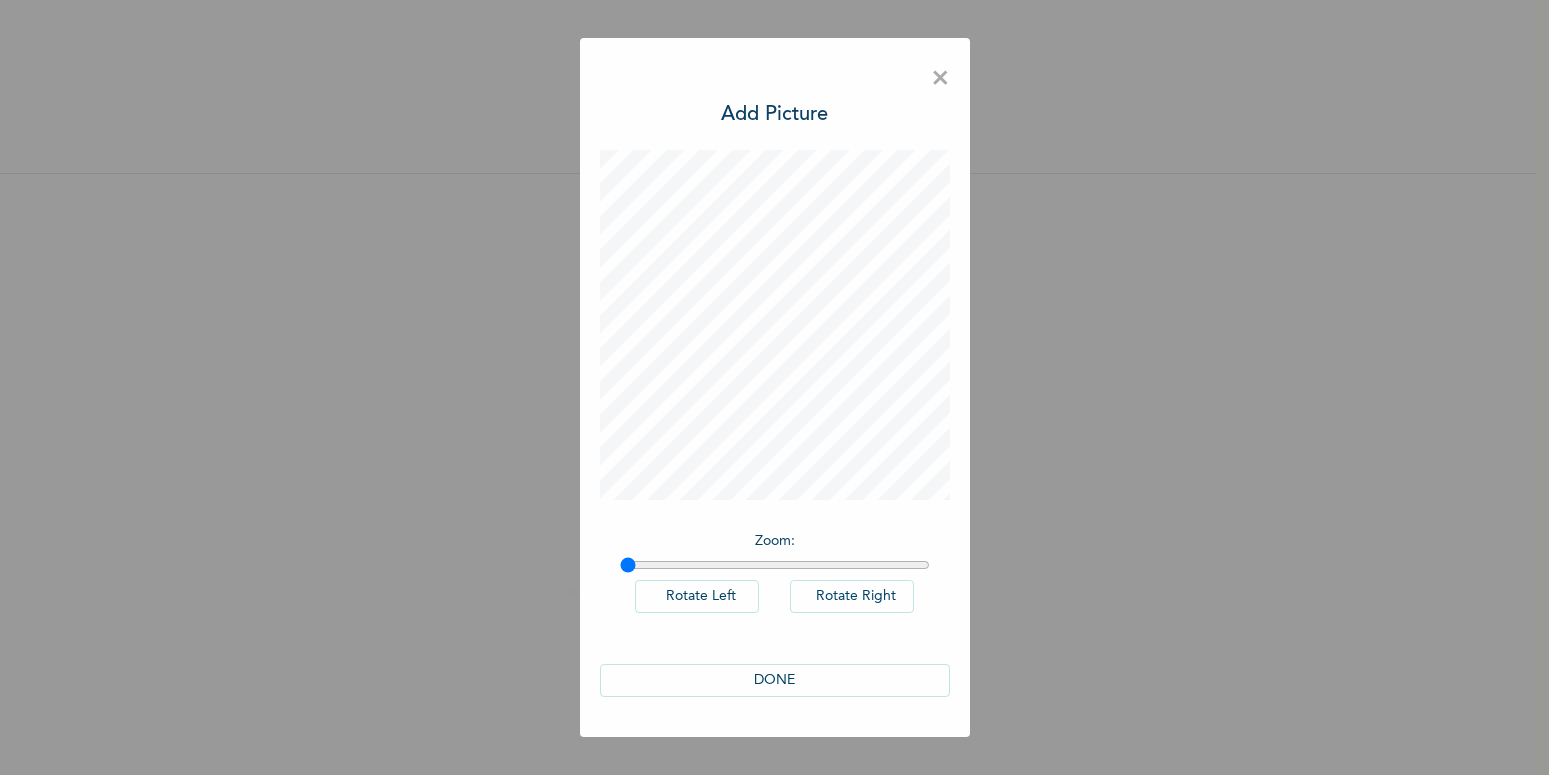 drag, startPoint x: 637, startPoint y: 570, endPoint x: 531, endPoint y: 606, distance: 111.94642 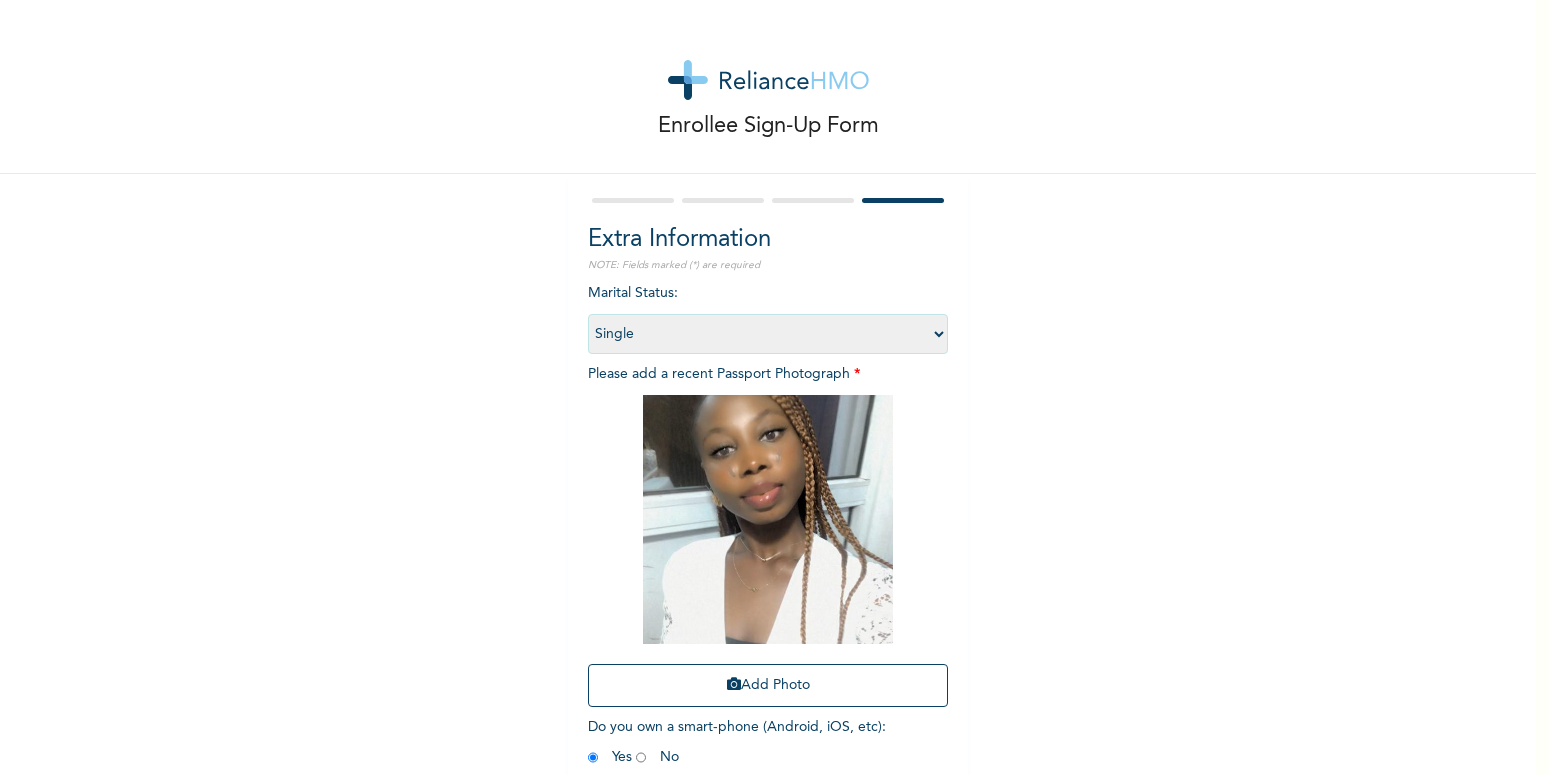 scroll, scrollTop: 103, scrollLeft: 0, axis: vertical 